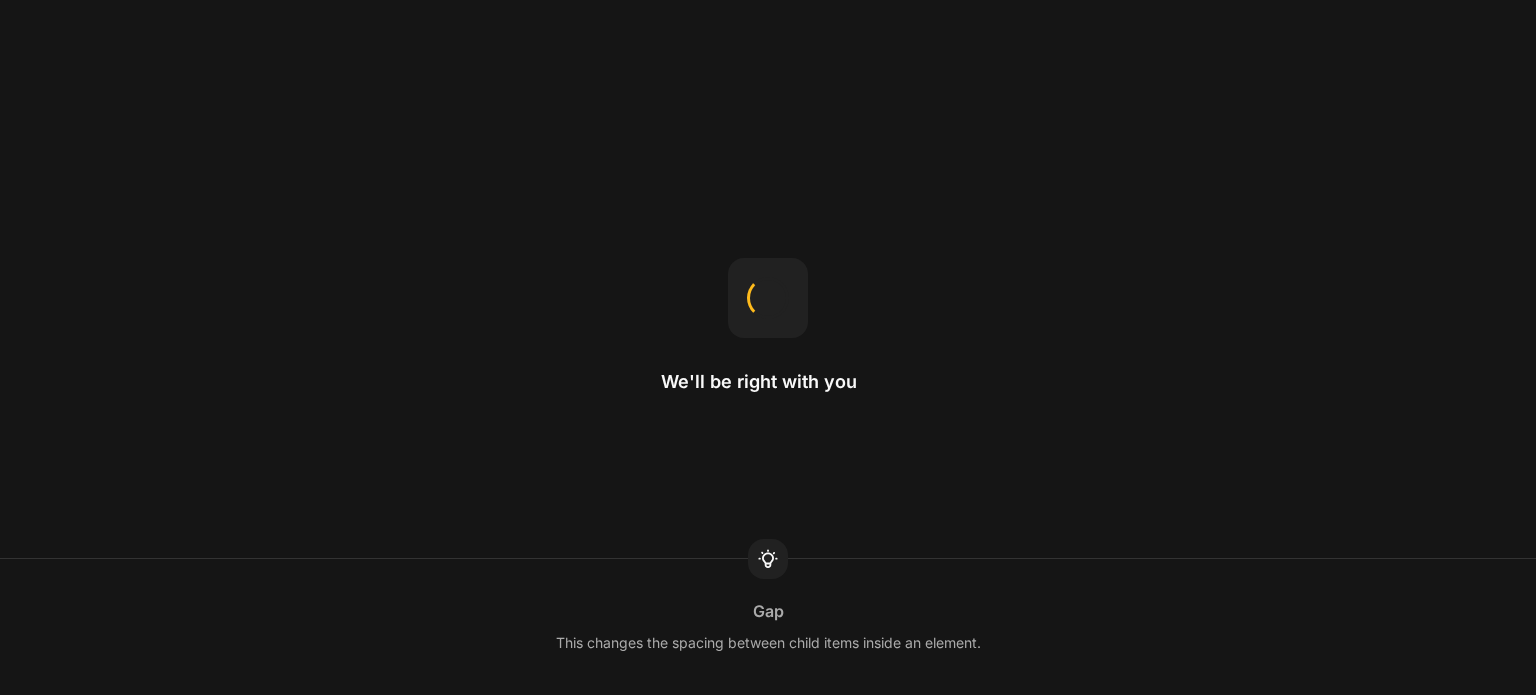 scroll, scrollTop: 0, scrollLeft: 0, axis: both 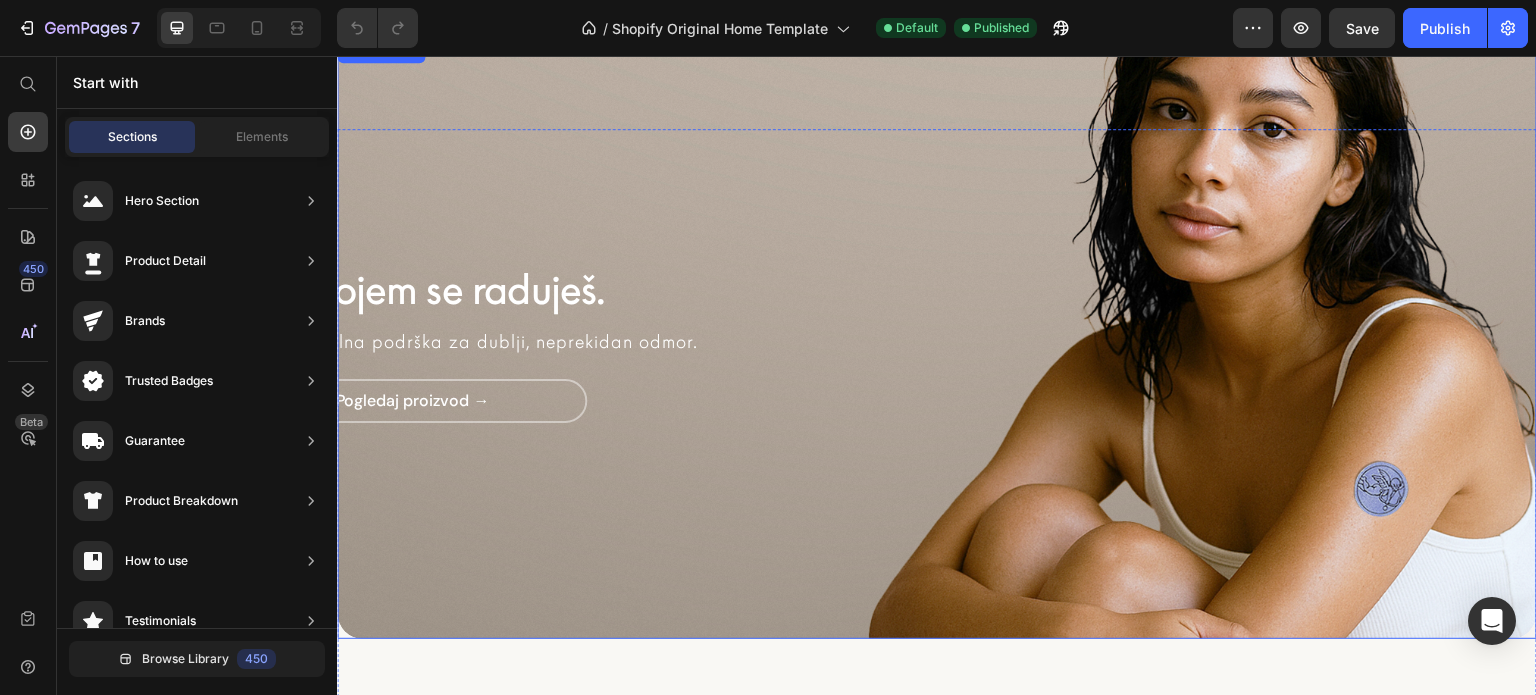 click on "San kojem se raduješ. Heading Transdermalna podrška za dublji, neprekidan odmor. Text Block Pogledaj proizvod → Button" at bounding box center (937, 339) 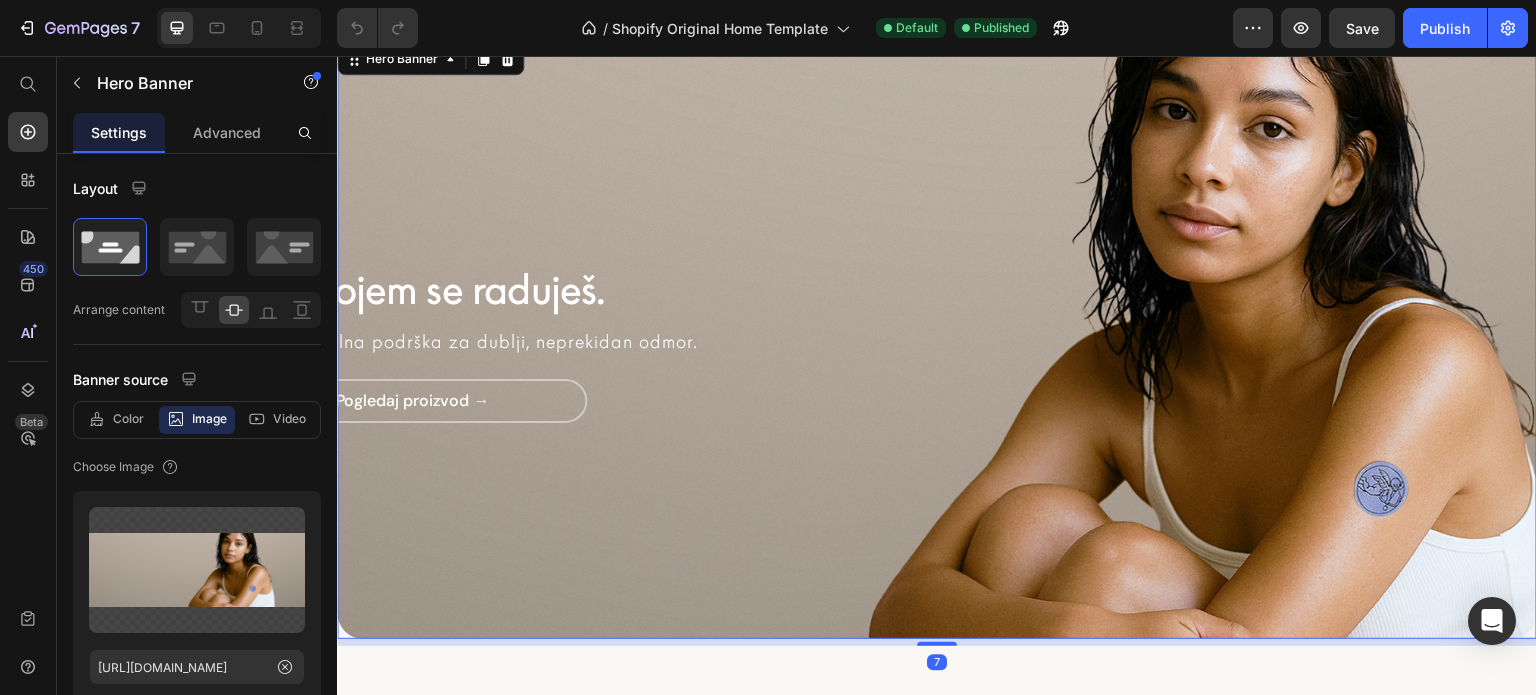 scroll, scrollTop: 0, scrollLeft: 0, axis: both 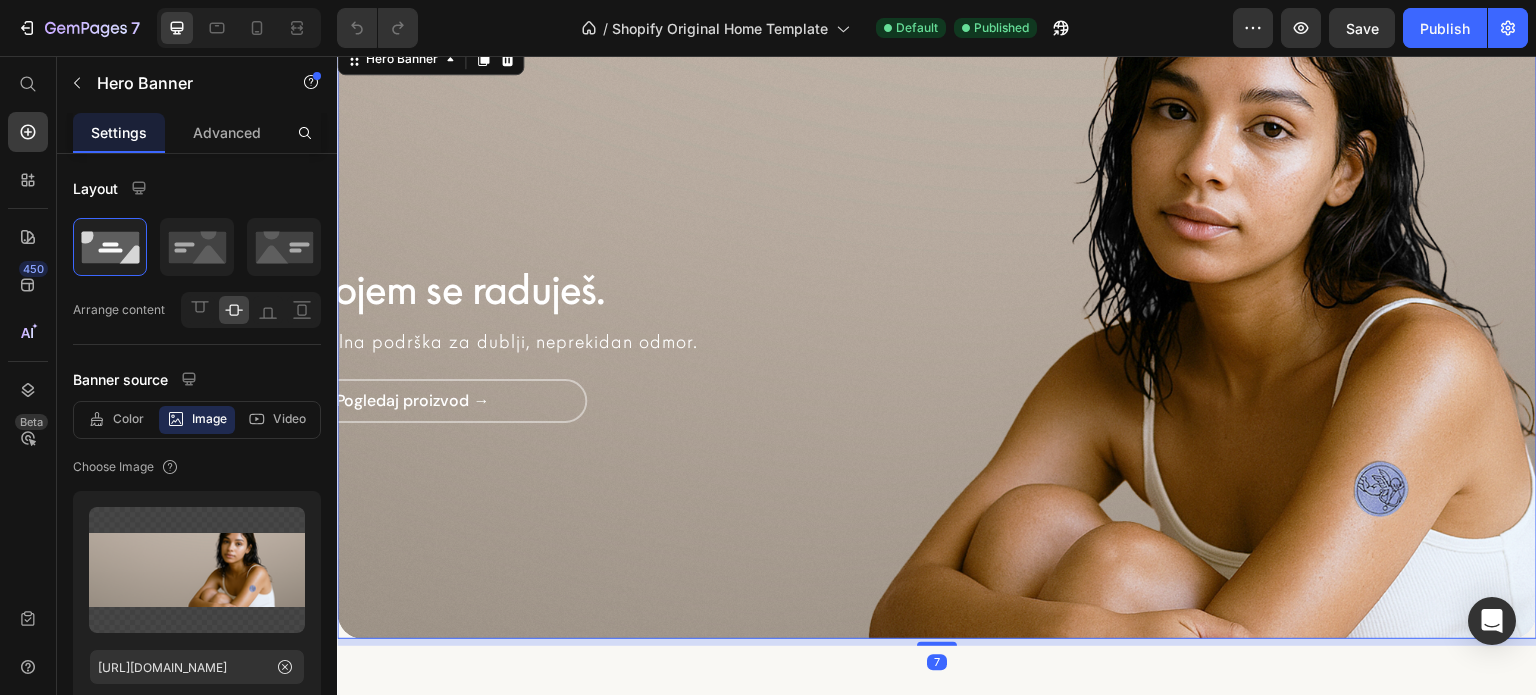 click at bounding box center (937, 339) 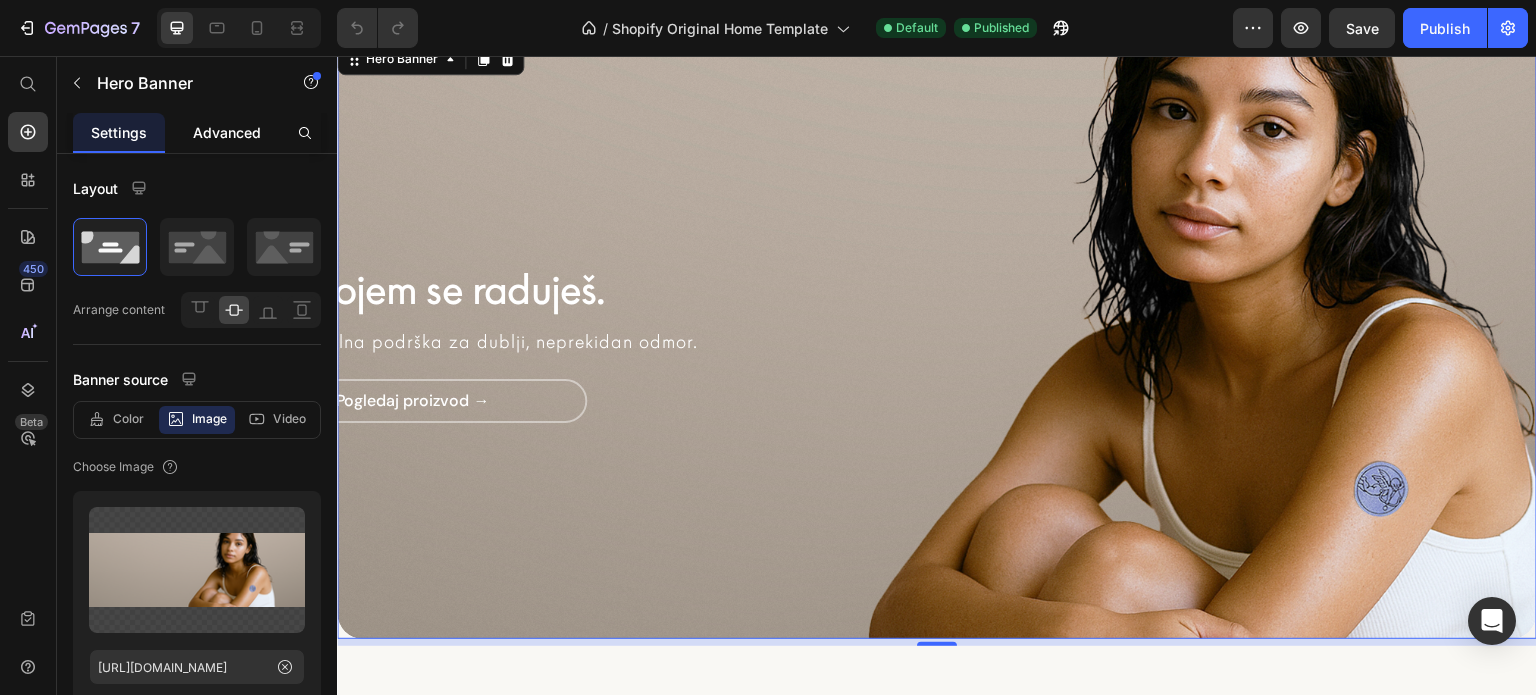 click on "Advanced" at bounding box center [227, 132] 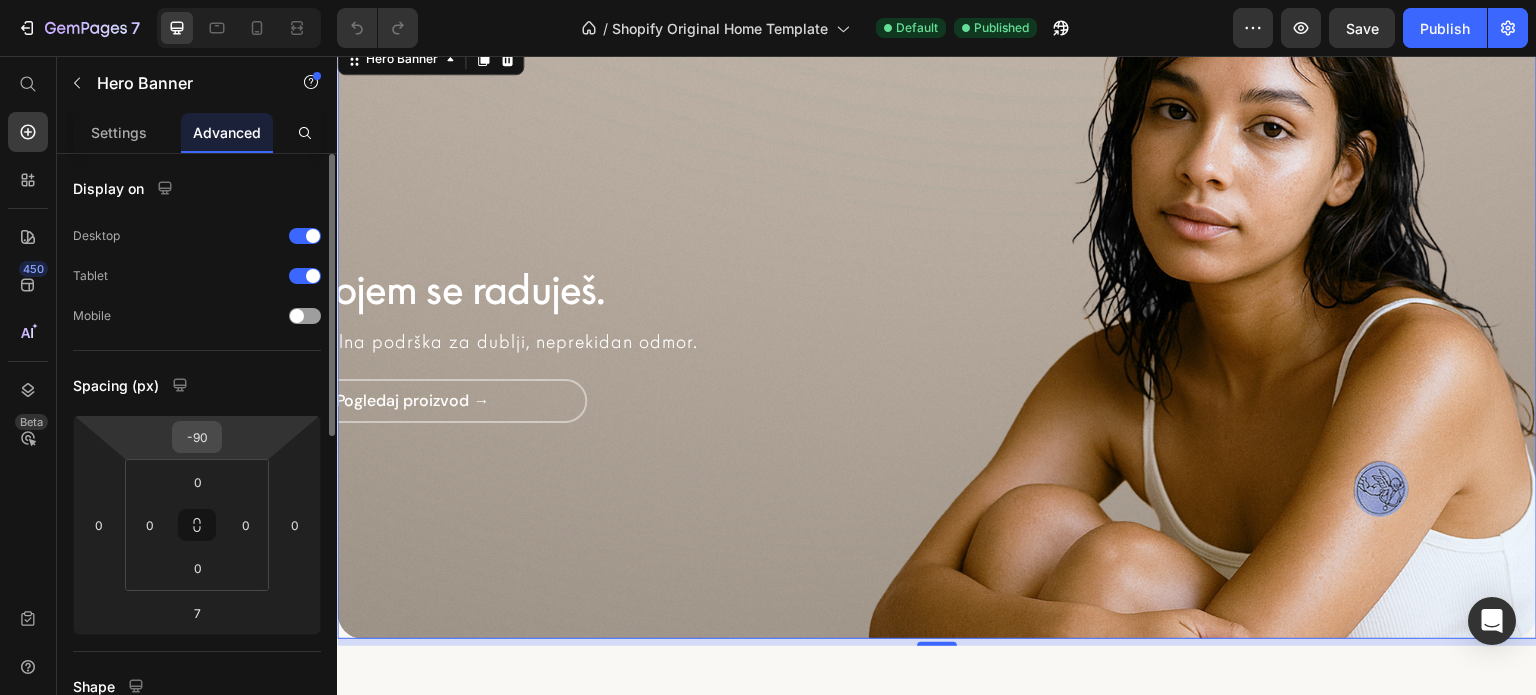 drag, startPoint x: 192, startPoint y: 420, endPoint x: 235, endPoint y: 445, distance: 49.73932 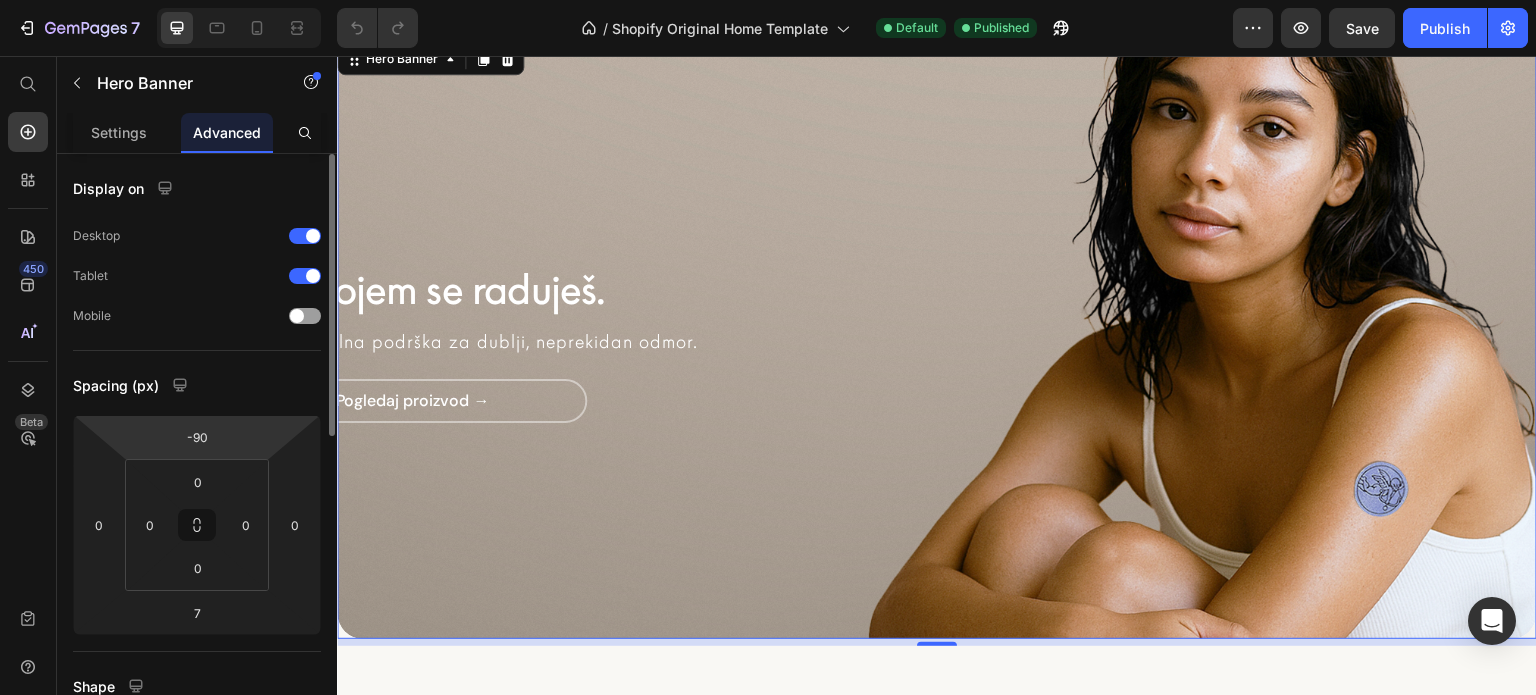 click on "-90 0 7 0" at bounding box center [197, 525] 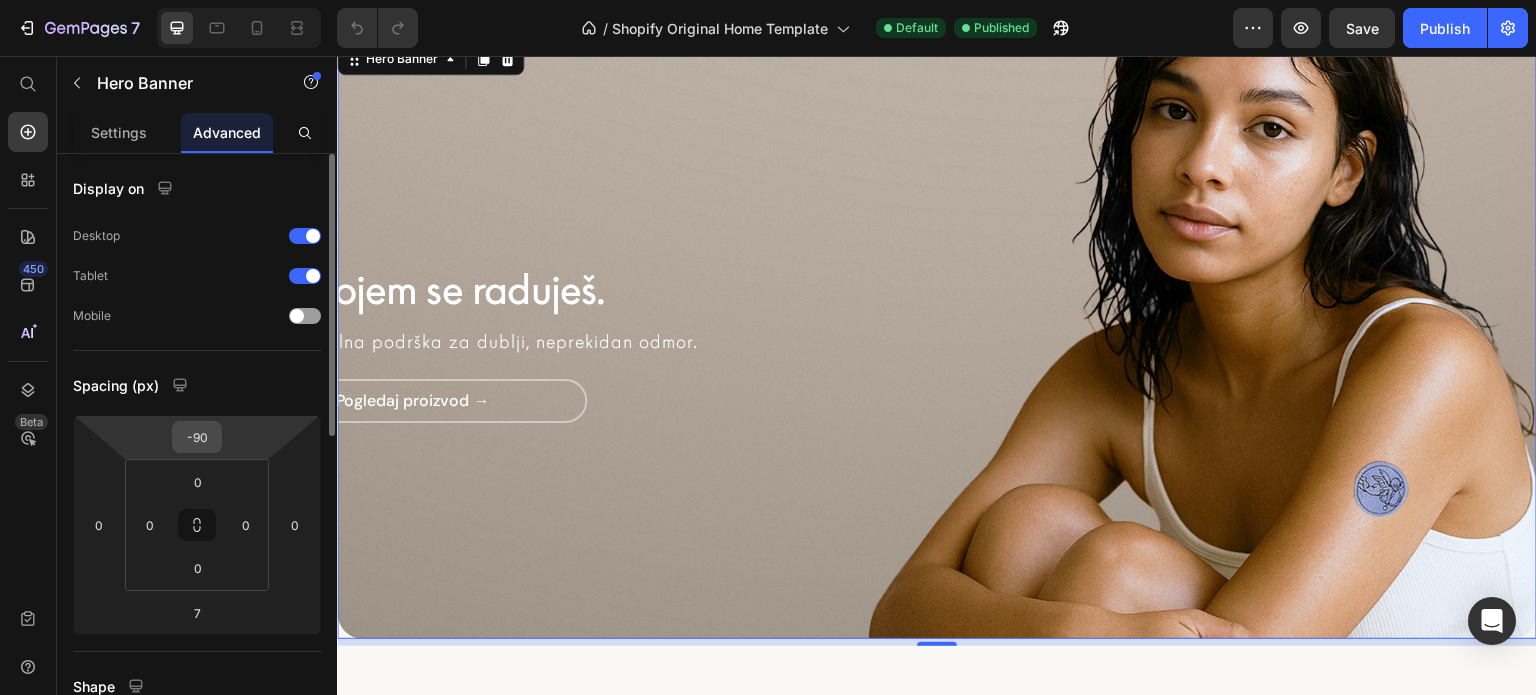 click on "-90" at bounding box center [197, 437] 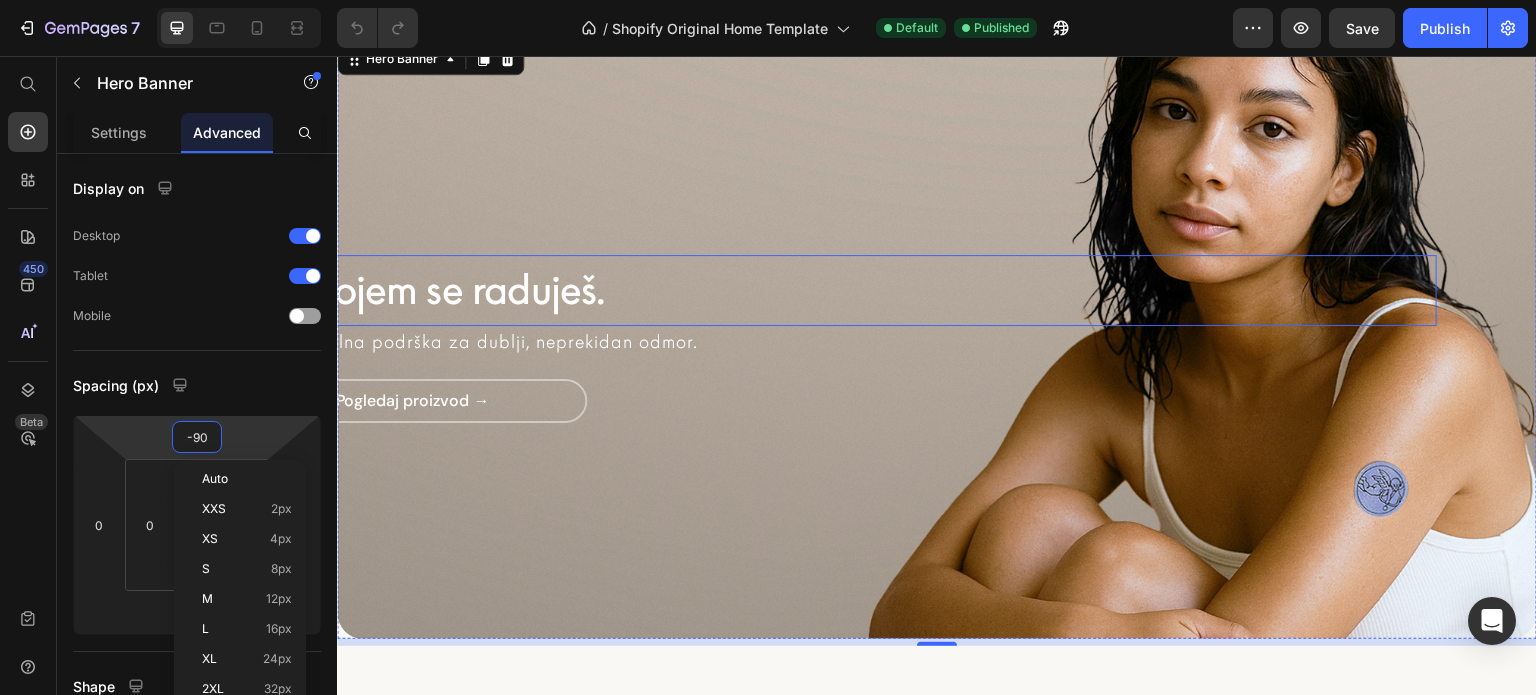 click on "San kojem se raduješ. Heading Transdermalna podrška za dublji, neprekidan odmor. Text Block Pogledaj proizvod → Button" at bounding box center [937, 339] 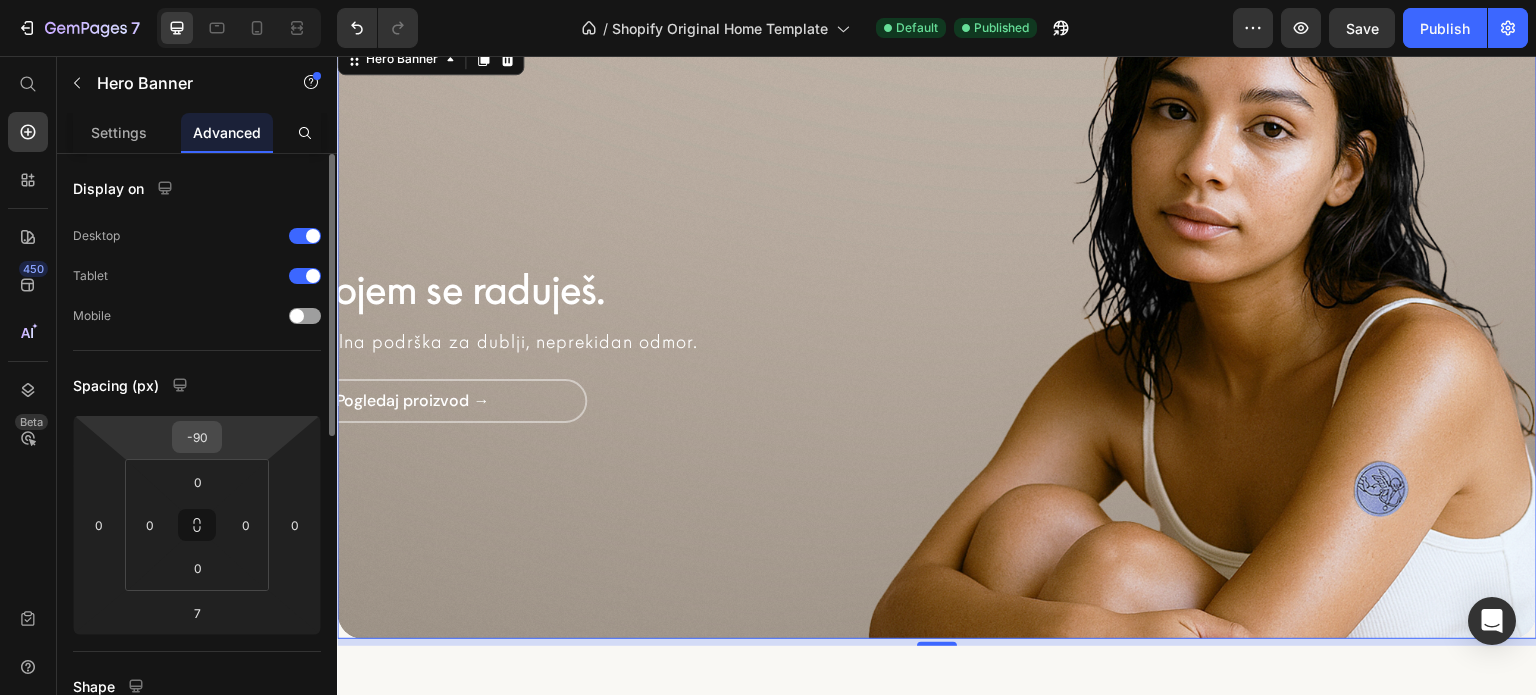click on "-90" at bounding box center (197, 437) 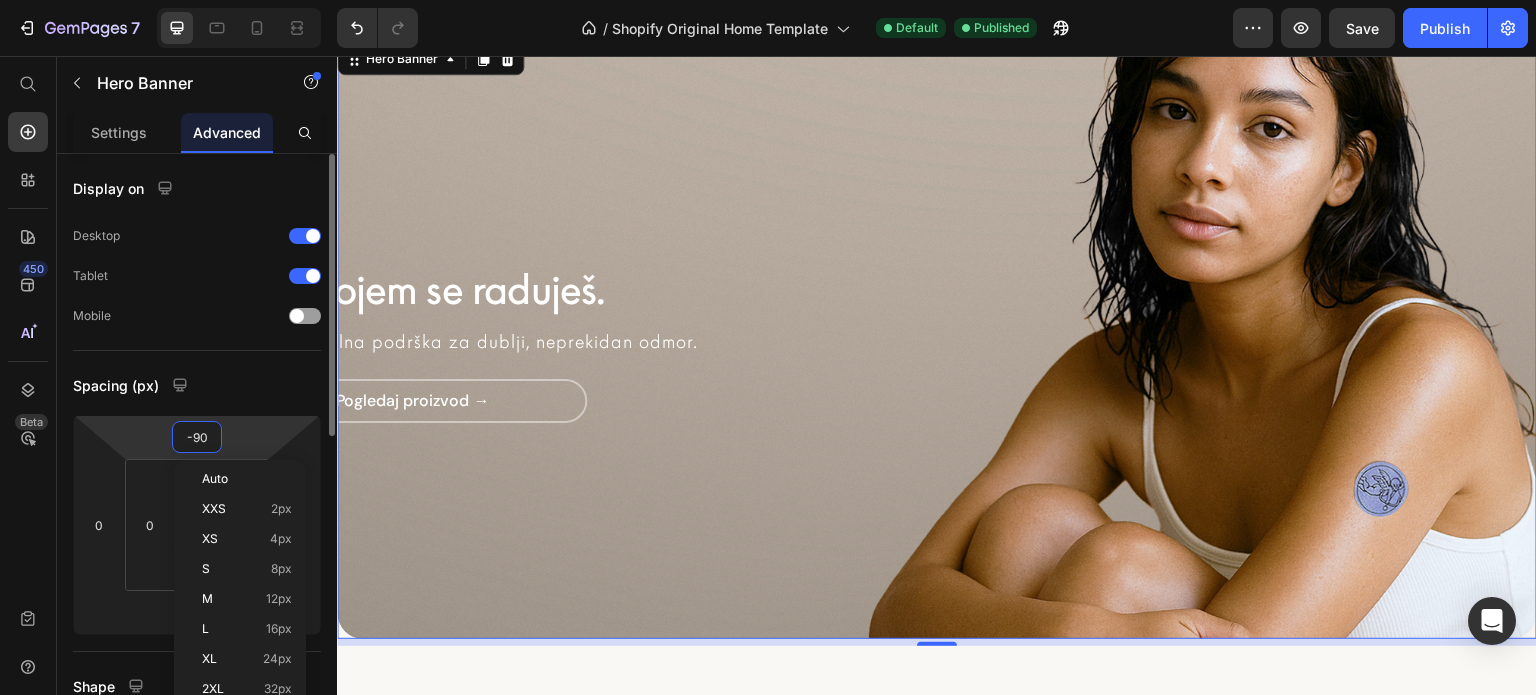 click on "-90" at bounding box center (197, 437) 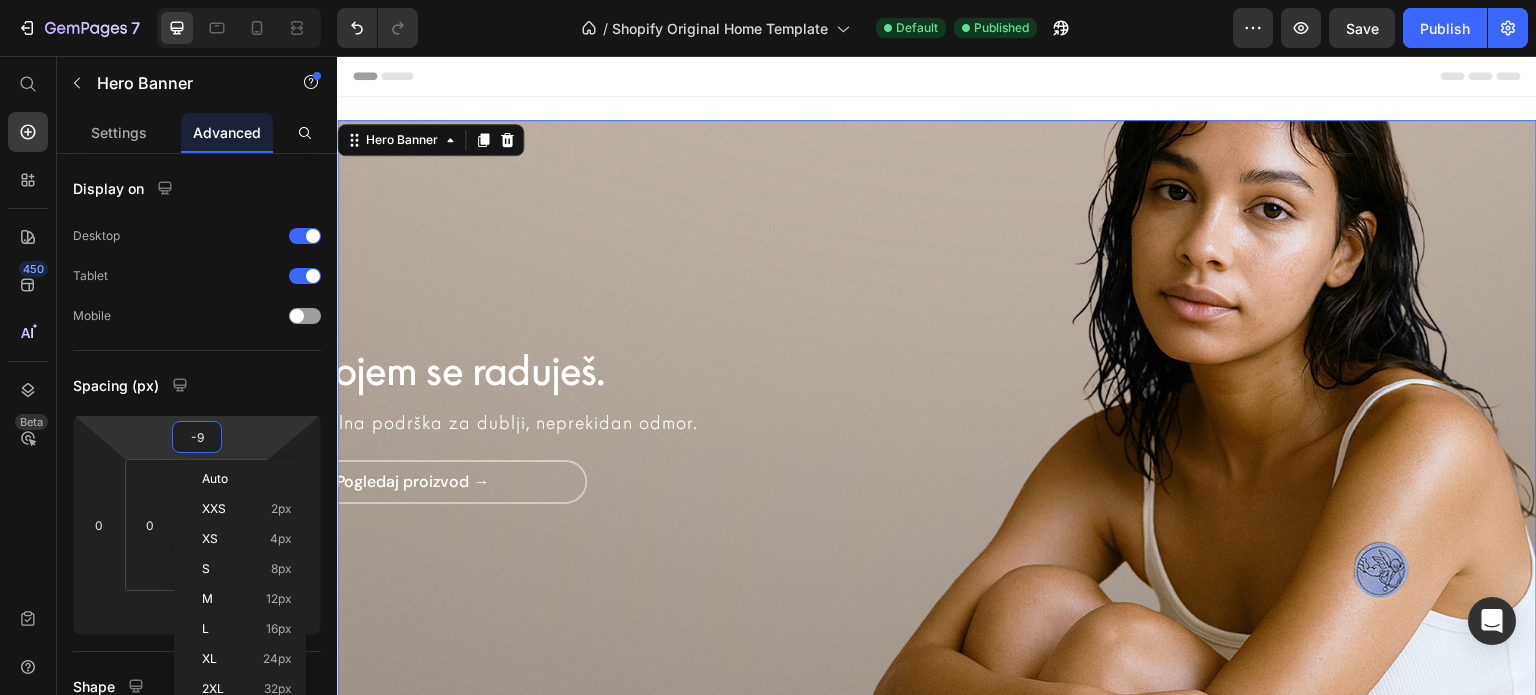 type 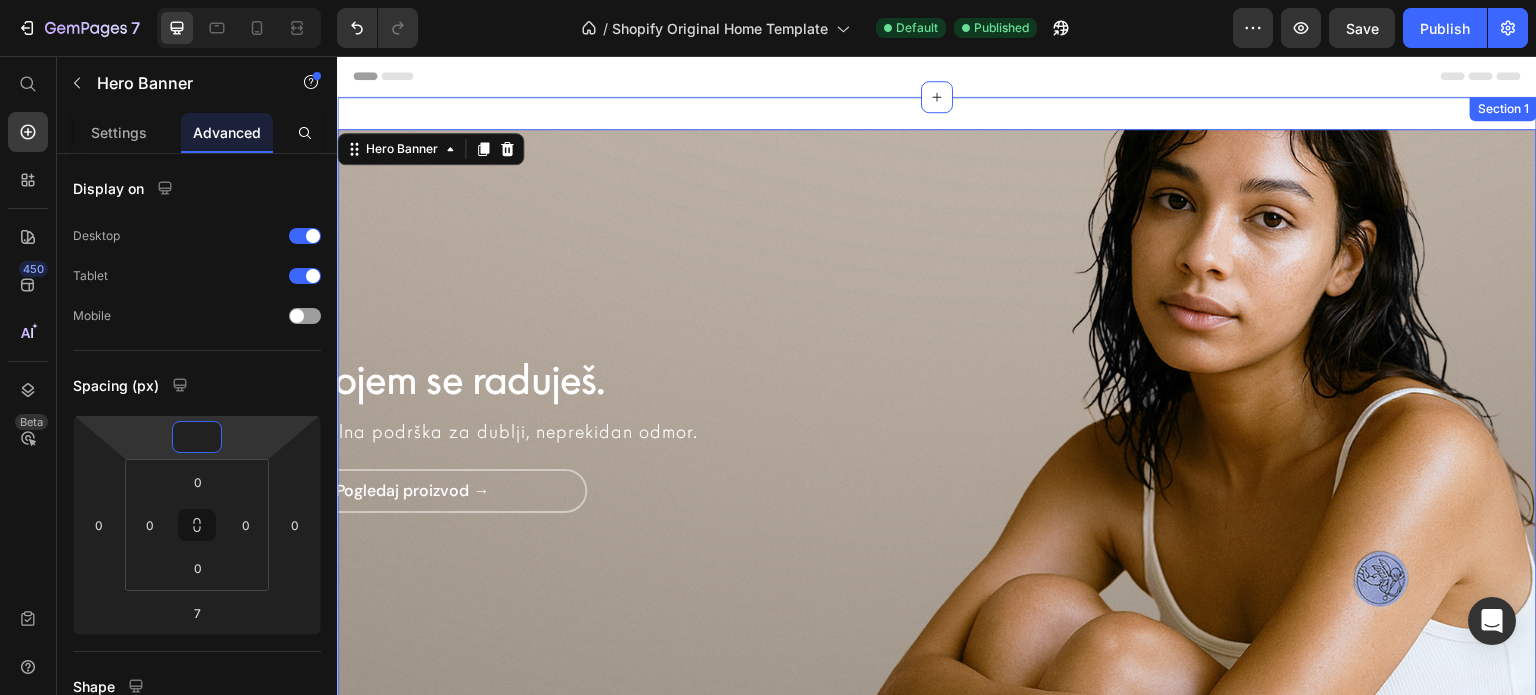 click on "San kojem se raduješ. Heading Transdermalna podrška za dublji, neprekidan odmor. Text Block Pogledaj proizvod → Button Hero Banner   7 Image Image Image Dream flaster za podršku snu Heading Saznaj više → Button Row Row  MI SMO PRVI TRANSDERMALNI WELLNESS BREND U [GEOGRAPHIC_DATA]  Text Block Row Dream je prvi iz serije flastera koji rade za tvoje telo. [GEOGRAPHIC_DATA]. Heading Kreirali smo Dream flastere koristeći isključivo čiste, prirodne komponente, pažljivo odabrane prema najvišim formulacionim i etičkim smernicama. Dream će biti dostupan već od sledećeg meseca. U pozadini razvijamo i nove formule – budite sa [DEMOGRAPHIC_DATA]! Text Block Postani deo Dream tima → Button Row Image Row Row Row Section 1" at bounding box center [937, 996] 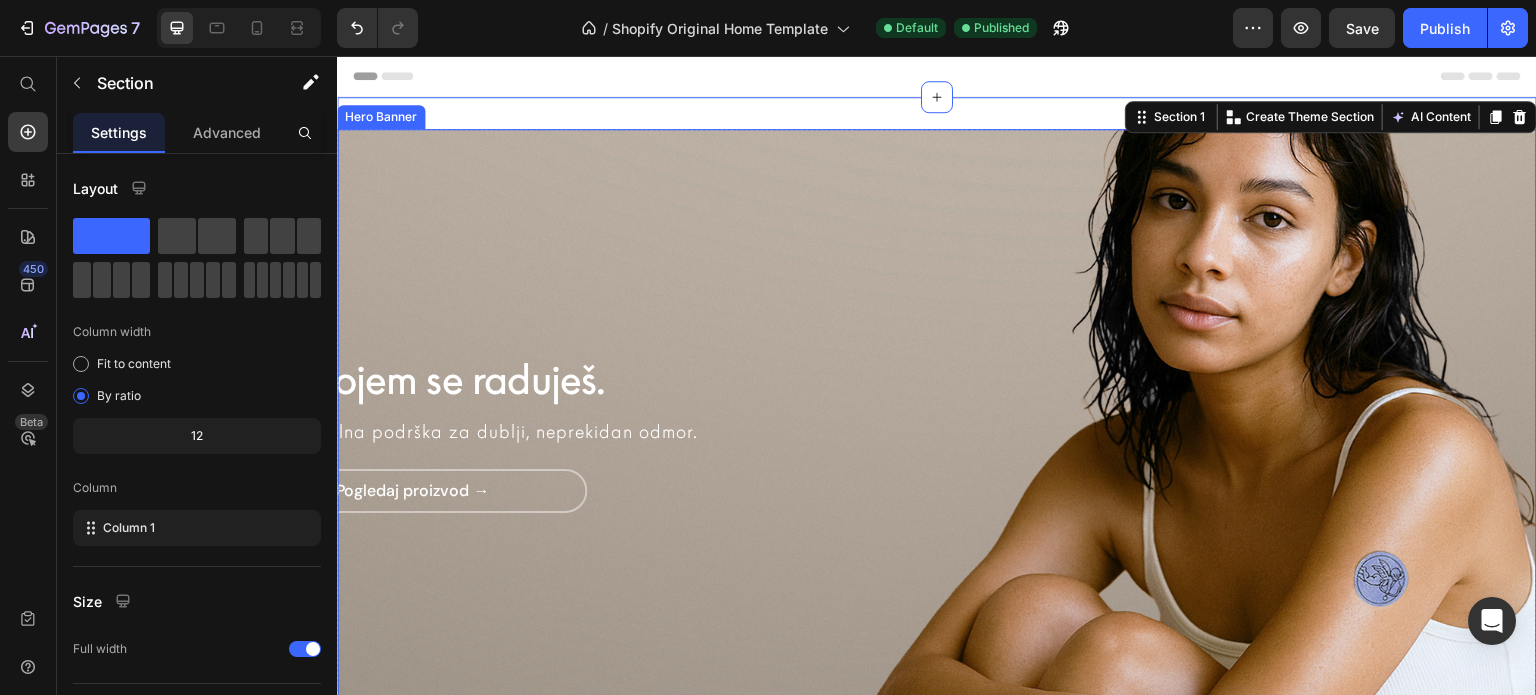scroll, scrollTop: 300, scrollLeft: 0, axis: vertical 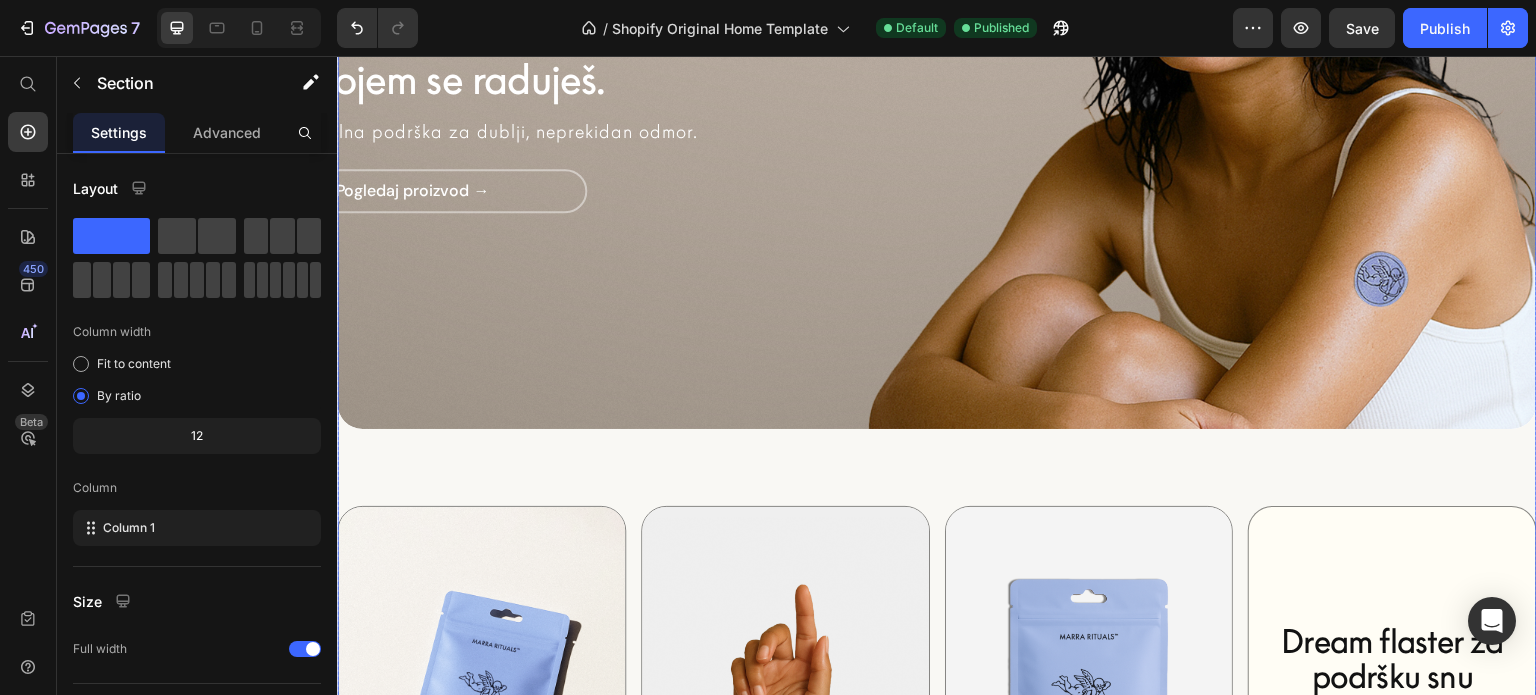 click on "San kojem se raduješ. Heading Transdermalna podrška za dublji, neprekidan odmor. Text Block Pogledaj proizvod → Button Hero Banner Image Image Image Dream flaster za podršku snu Heading Saznaj više → Button Row Row  MI SMO PRVI TRANSDERMALNI WELLNESS BREND U [GEOGRAPHIC_DATA]  Text Block Row Dream je prvi iz serije flastera koji rade za tvoje telo. [GEOGRAPHIC_DATA]. Heading Kreirali smo Dream flastere koristeći isključivo čiste, prirodne komponente, pažljivo odabrane prema najvišim formulacionim i etičkim smernicama. Dream će biti dostupan već od sledećeg meseca. U pozadini razvijamo i nove formule – budite sa [DEMOGRAPHIC_DATA]! Text Block Postani deo Dream tima → Button Row Image Row Row" at bounding box center [937, 696] 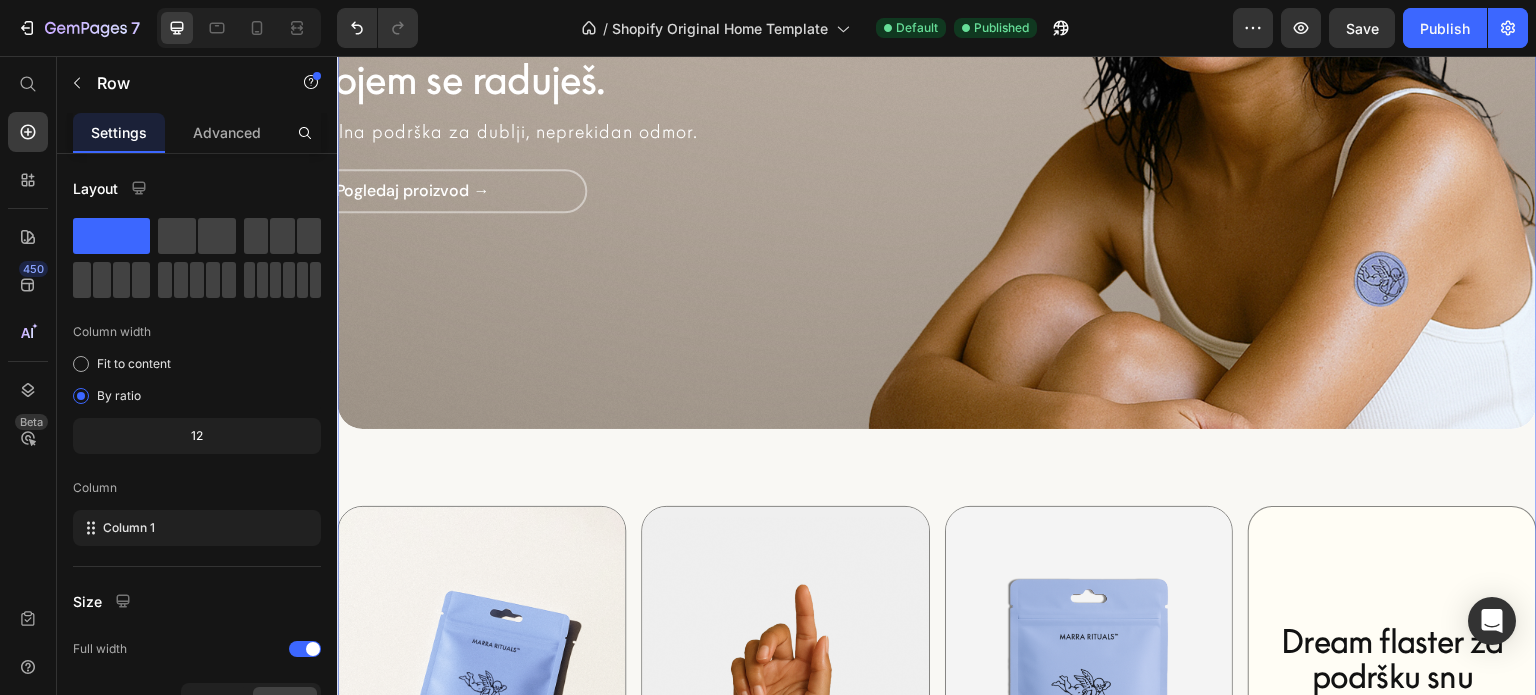 click on "7   /  Shopify Original Home Template Default Published Preview  Save   Publish" 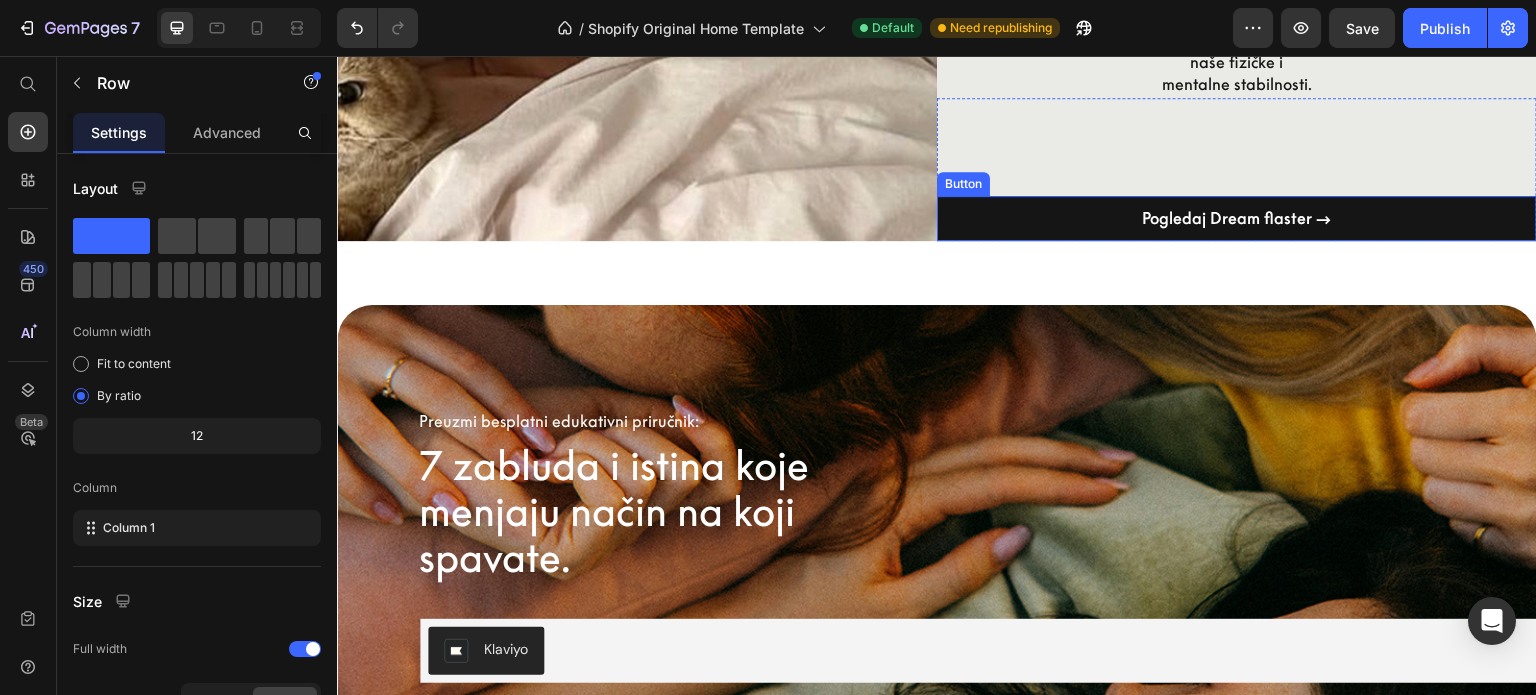 scroll, scrollTop: 3000, scrollLeft: 0, axis: vertical 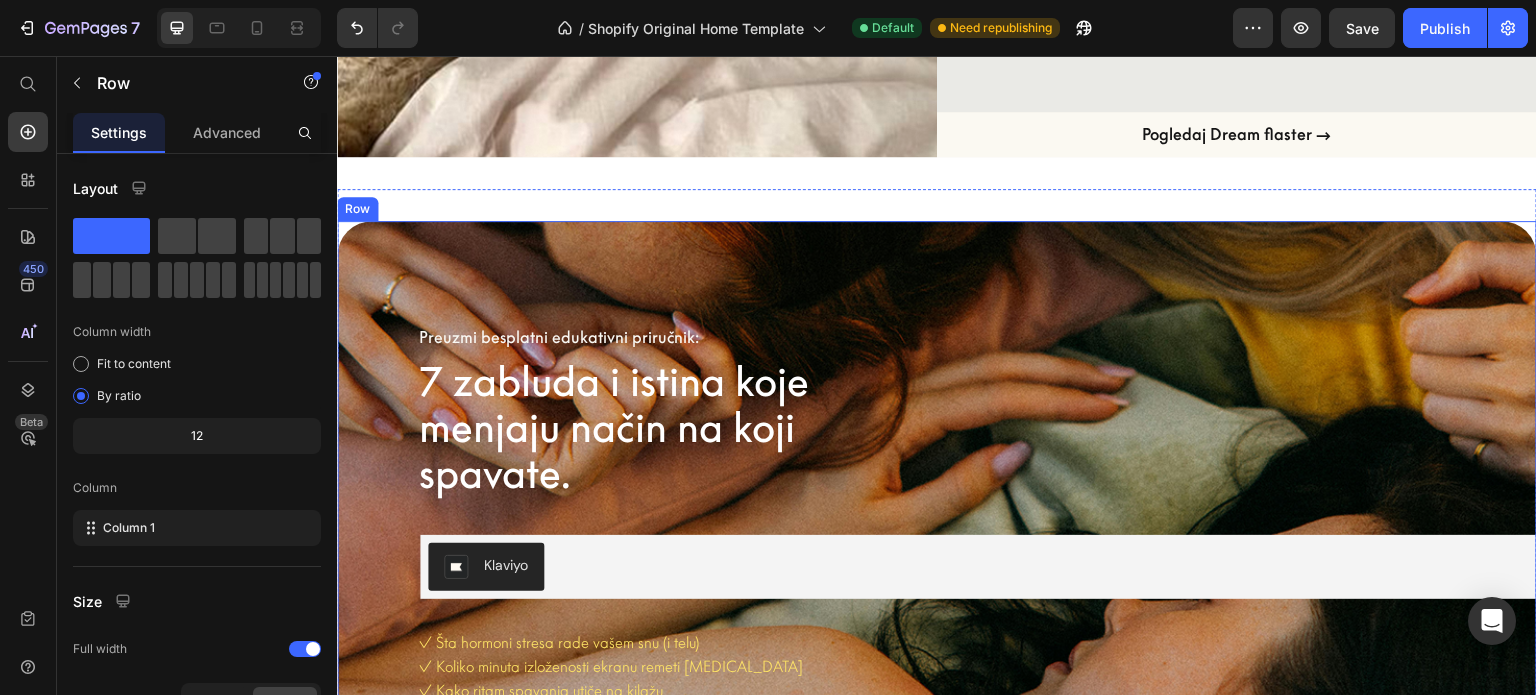 click on "Preuzmi besplatni edukativni priručnik: Text Block 7 zabluda i istina koje menjaju način na koji spavate. Heading Klaviyo Klaviyo ✓ Šta hormoni stresa rade vašem snu (i telu) ✓ Koliko minuta izloženosti ekranu remeti [MEDICAL_DATA] ✓ Kako ritam spavanja utiče na kilažu Text Block Kreiranjem naloga putem email adrese, slažem se sa  Uslovima korišćenja i potvrđujem da sam upoznat/a sa  Politikom privatnosti. Text Block Row" at bounding box center [937, 545] 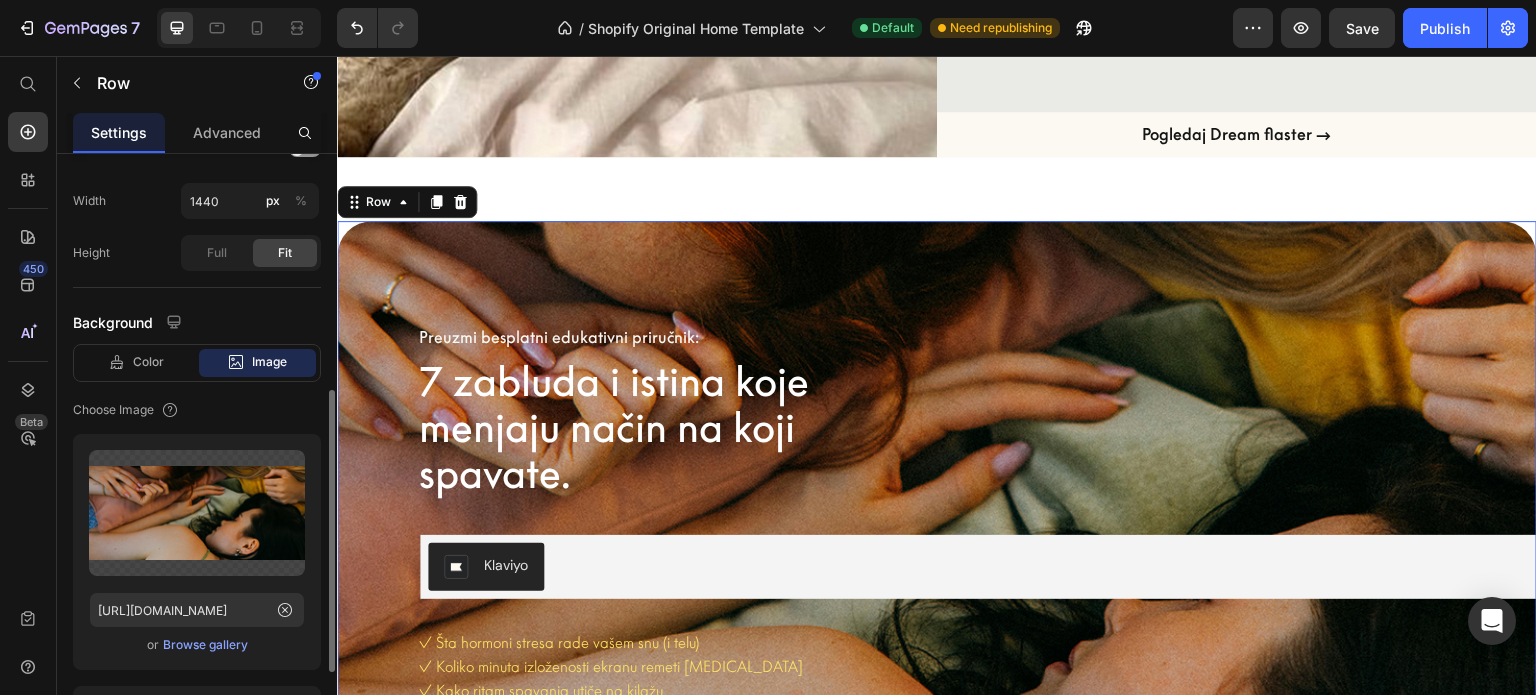 scroll, scrollTop: 668, scrollLeft: 0, axis: vertical 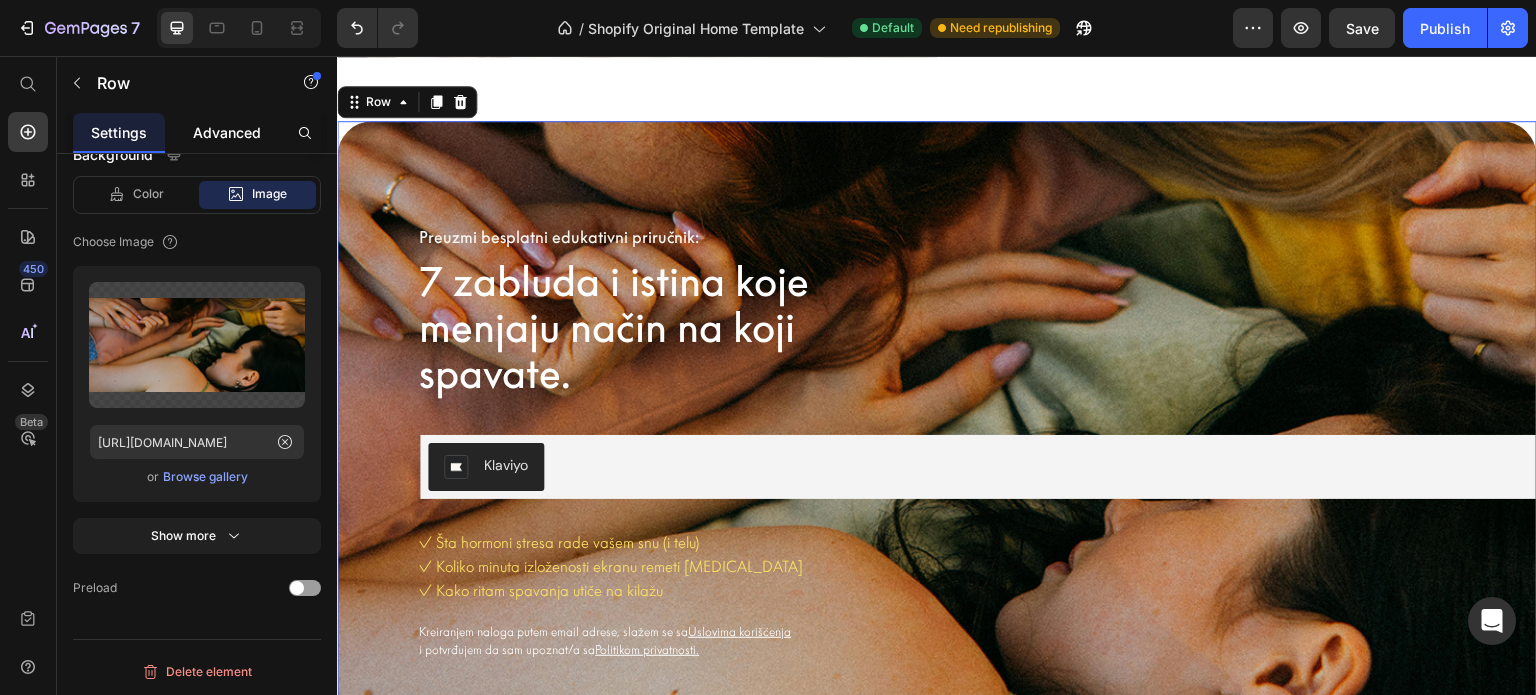 click on "Advanced" at bounding box center (227, 132) 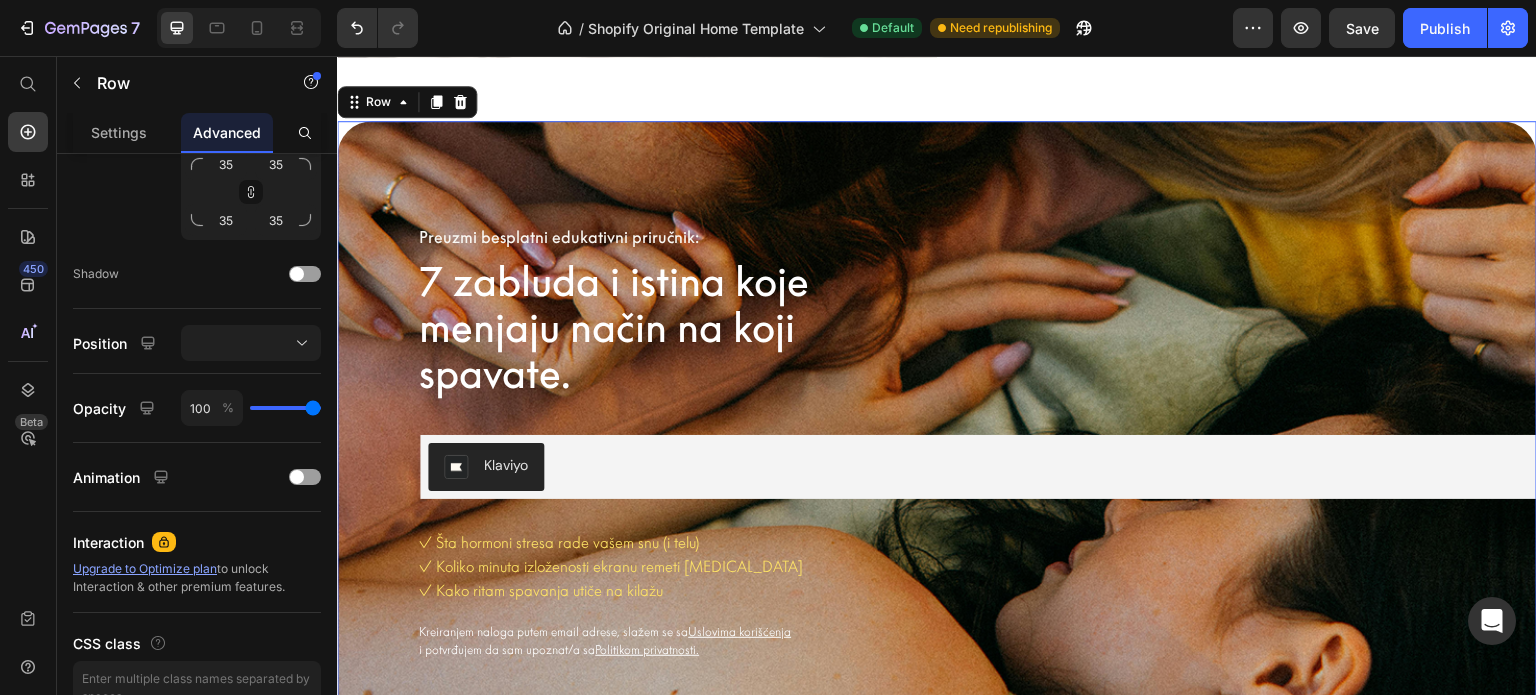 scroll, scrollTop: 0, scrollLeft: 0, axis: both 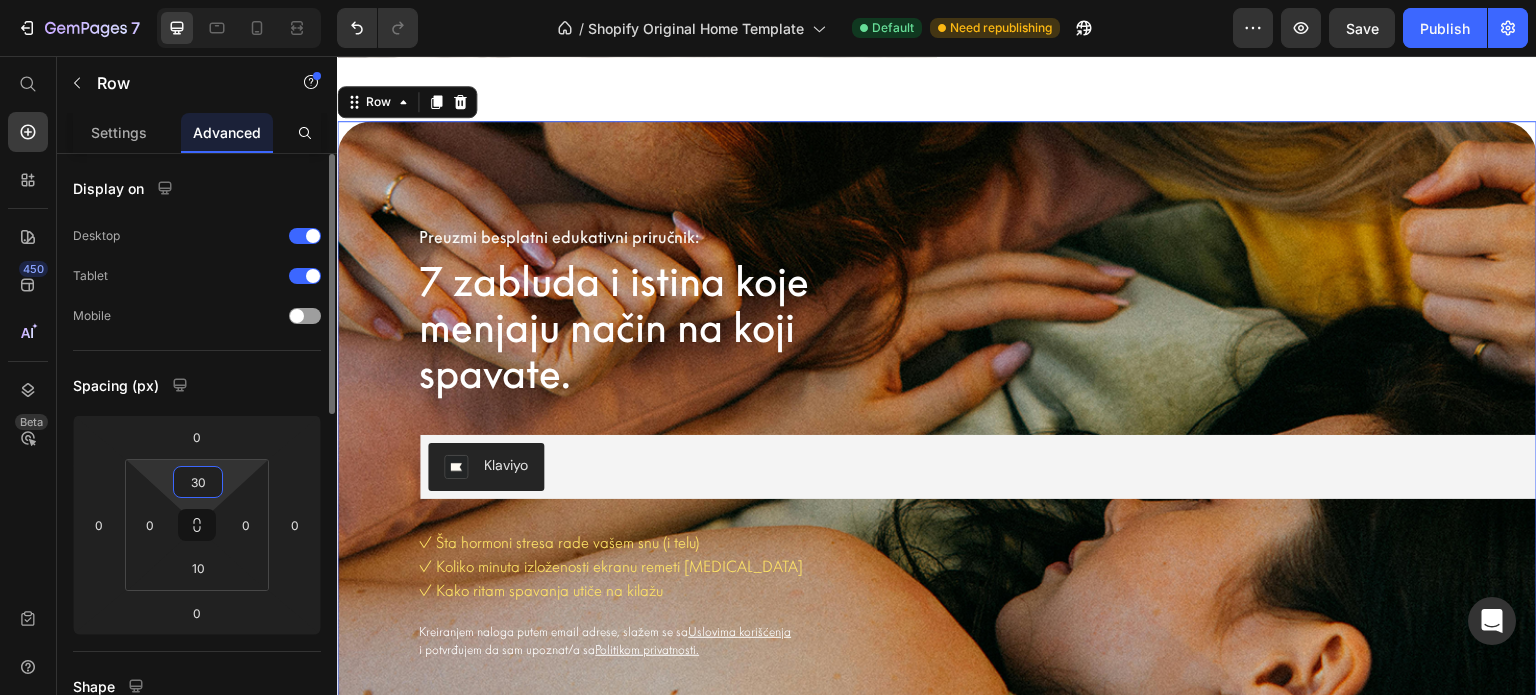 click on "30" at bounding box center (198, 482) 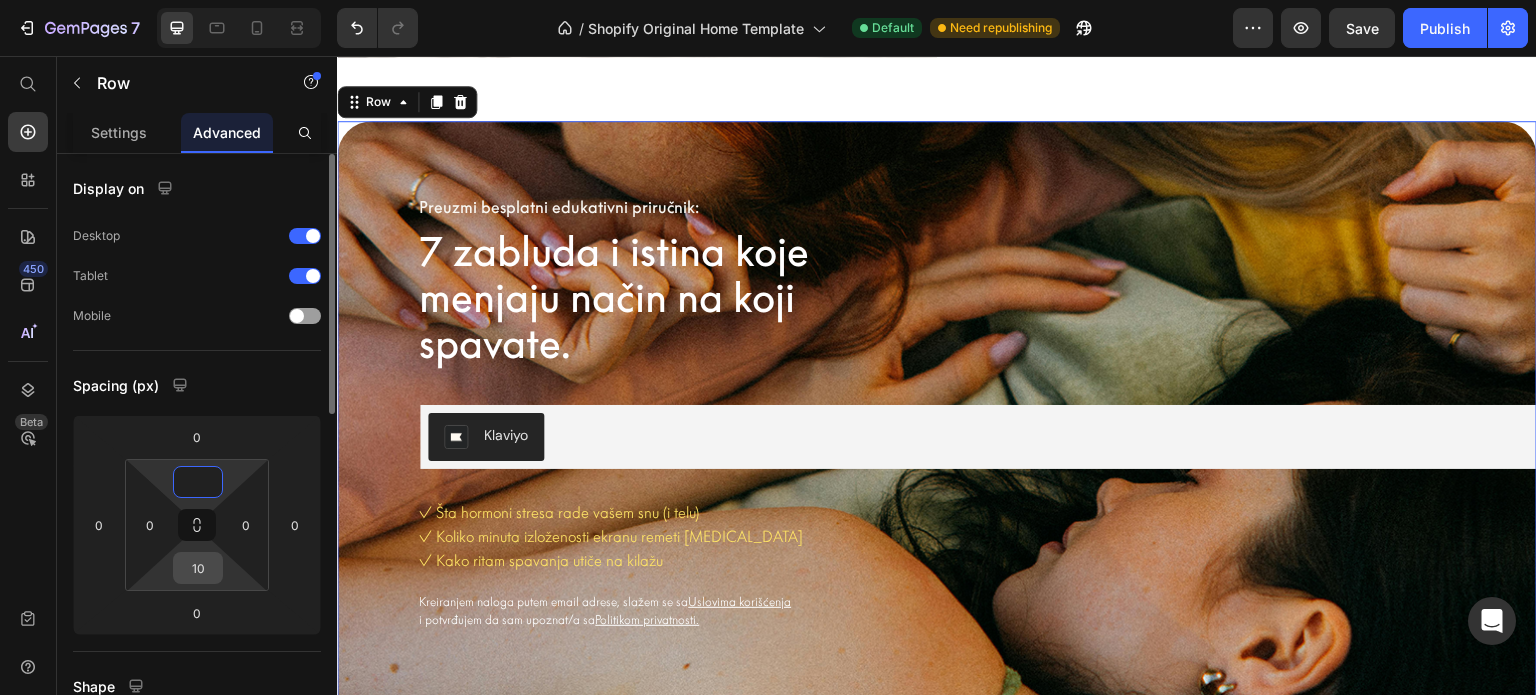 type on "0" 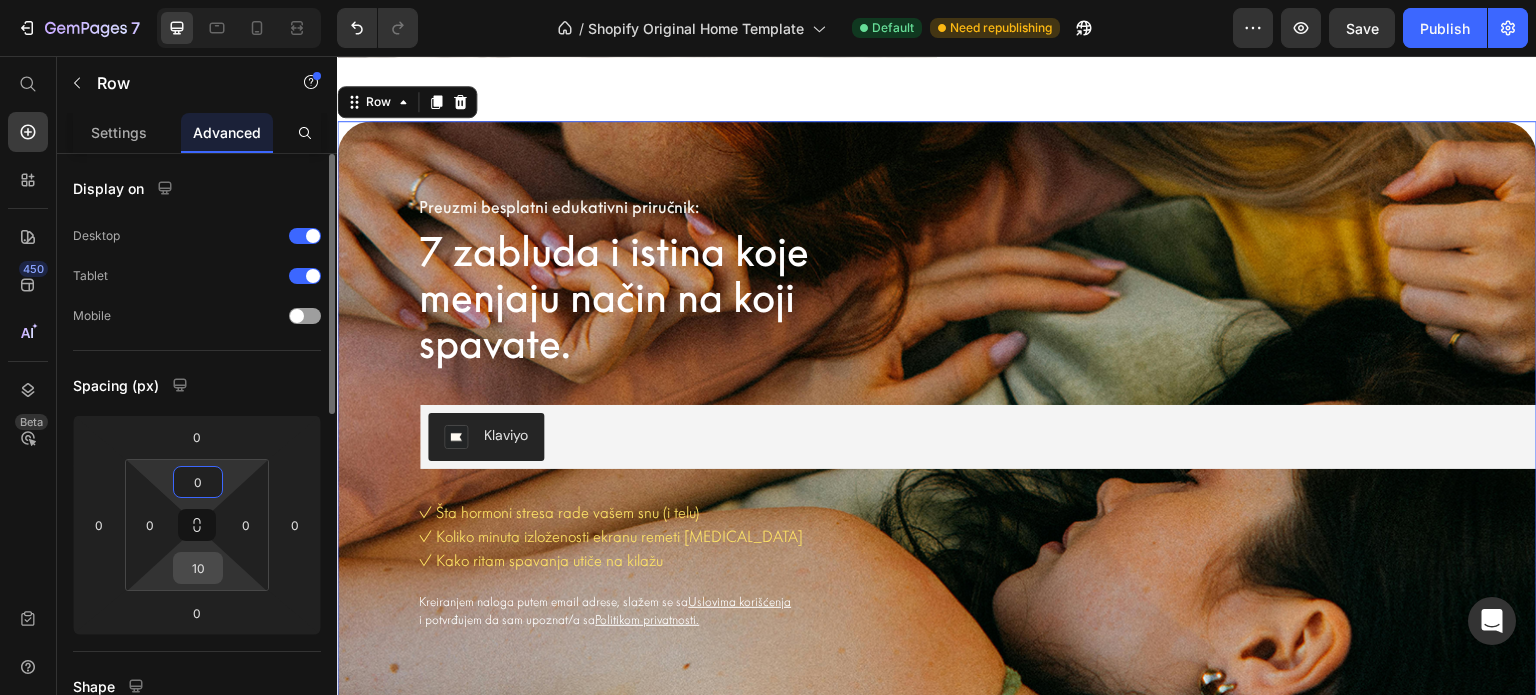 click on "10" at bounding box center (198, 568) 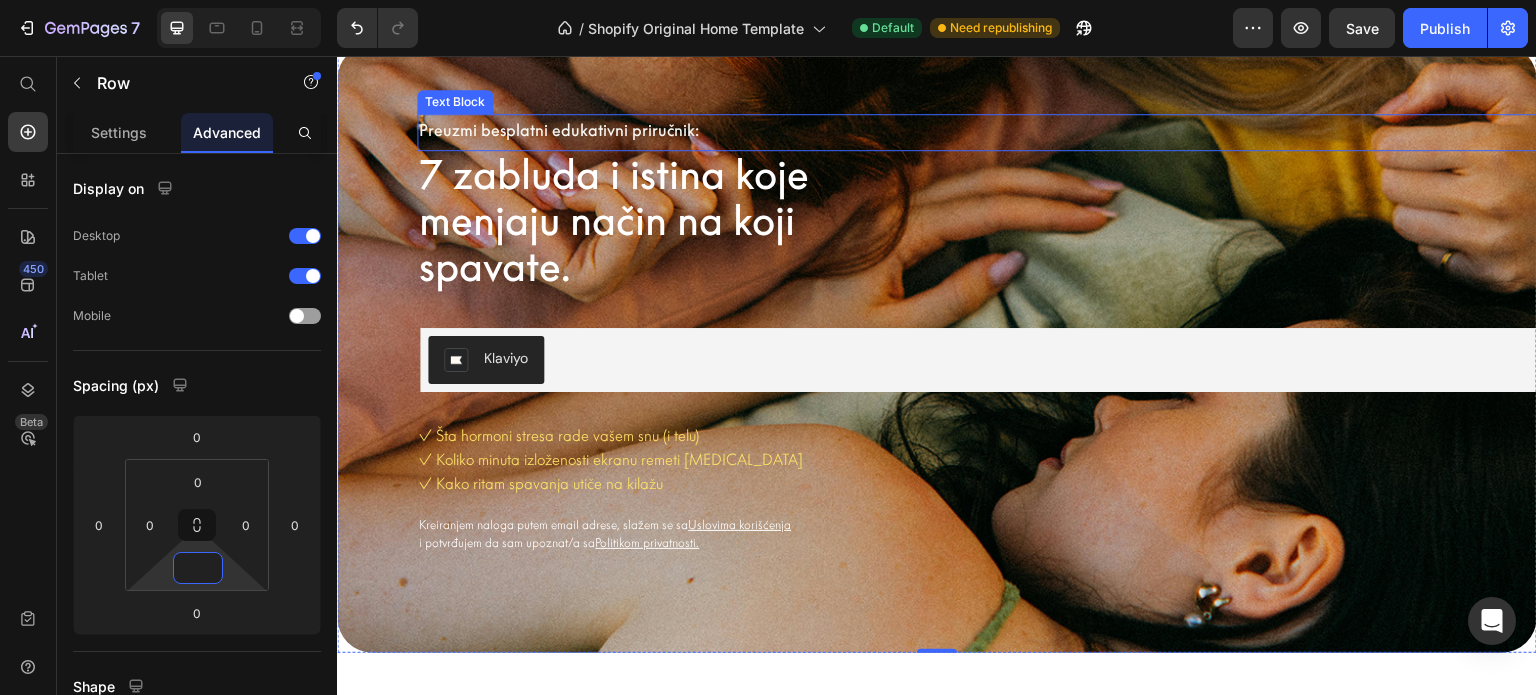scroll, scrollTop: 3200, scrollLeft: 0, axis: vertical 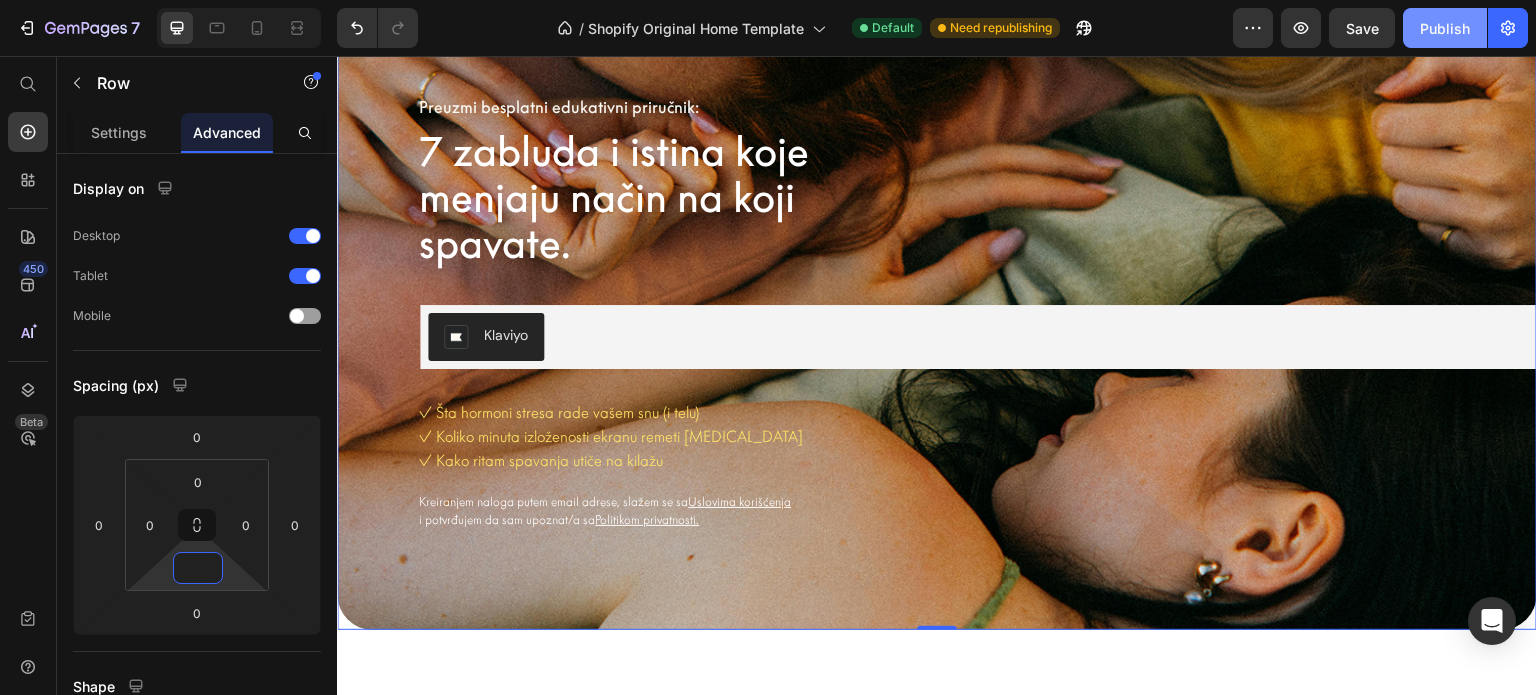 type on "0" 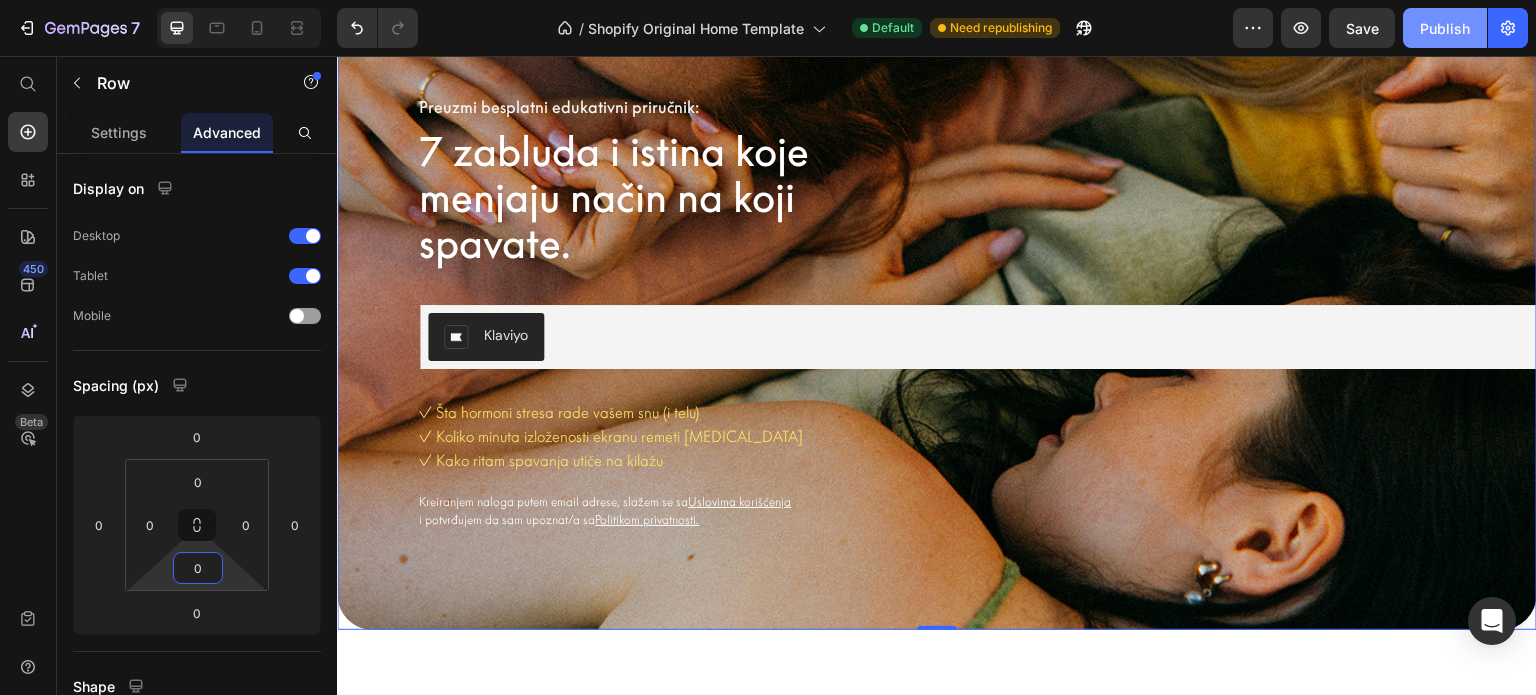 click on "Publish" at bounding box center (1445, 28) 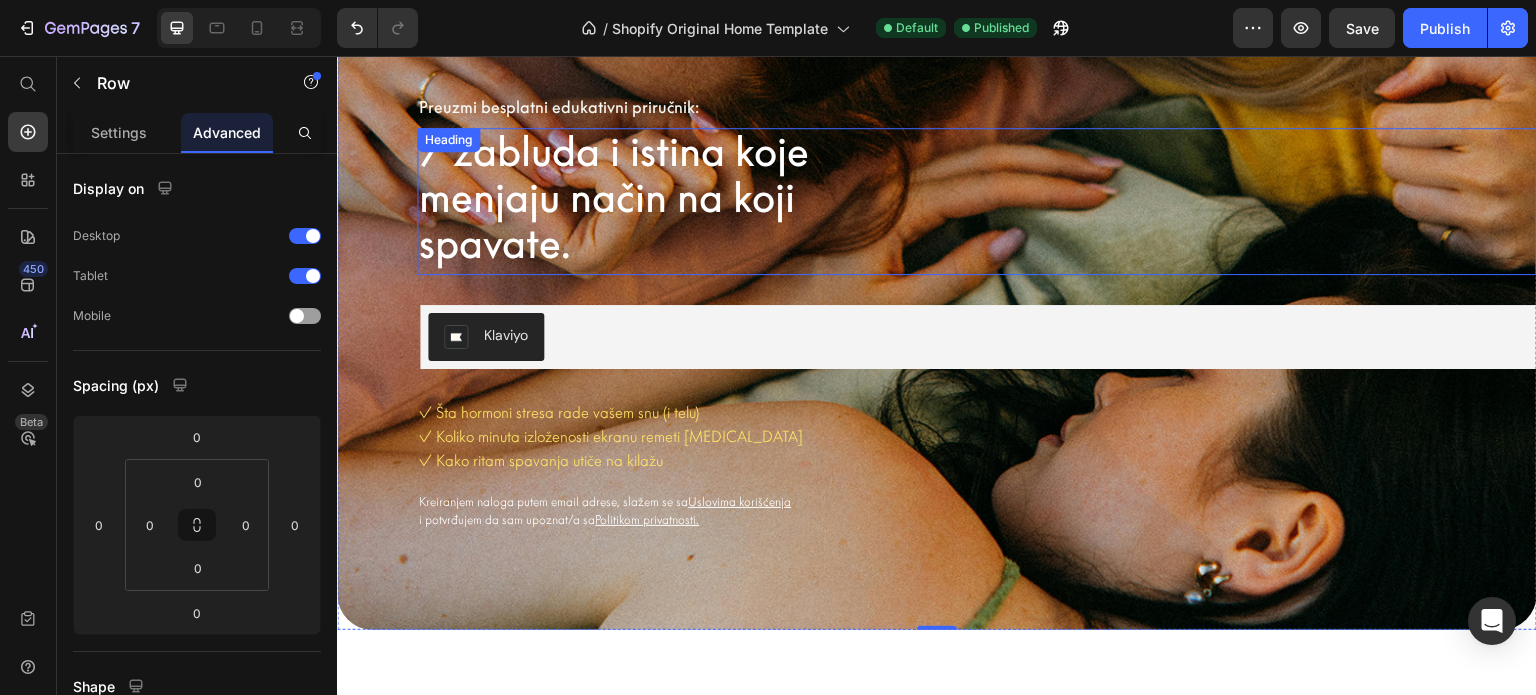type 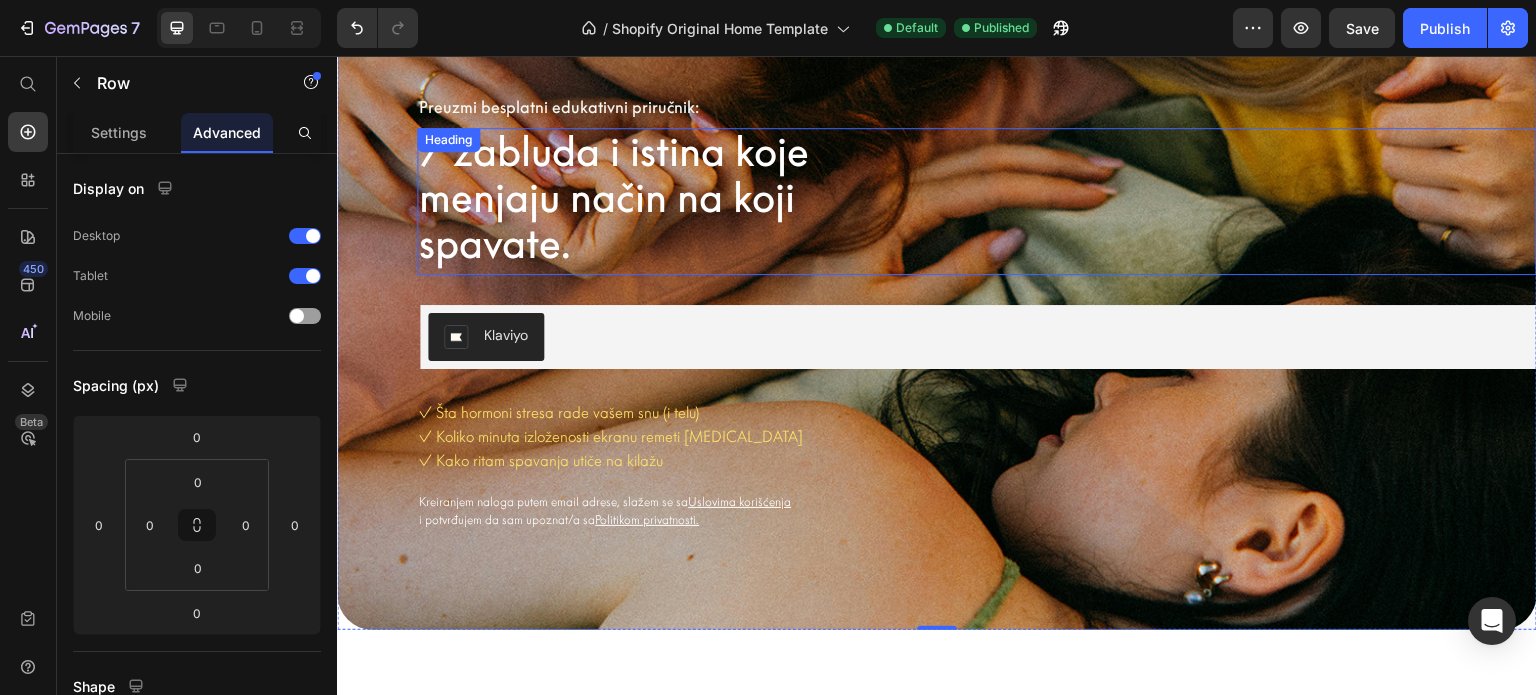 type on "10" 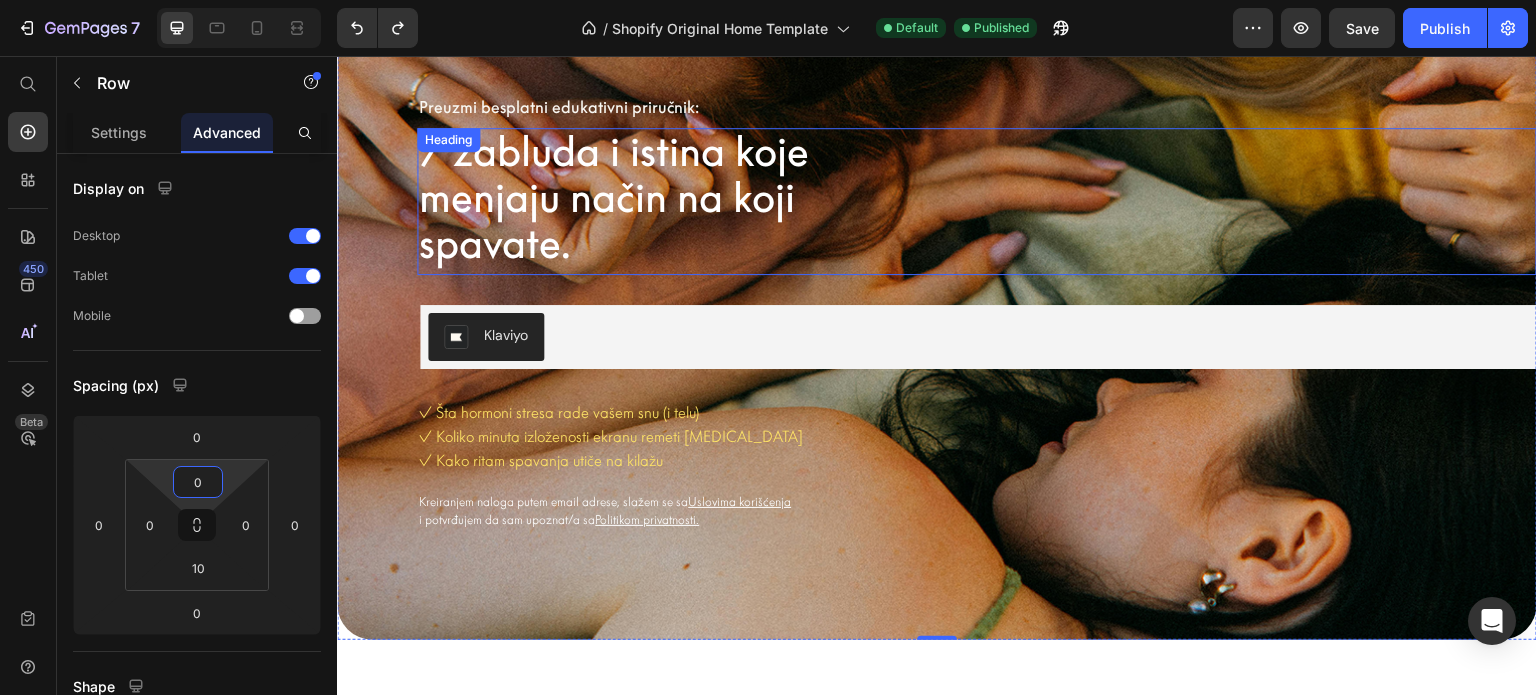 type on "30" 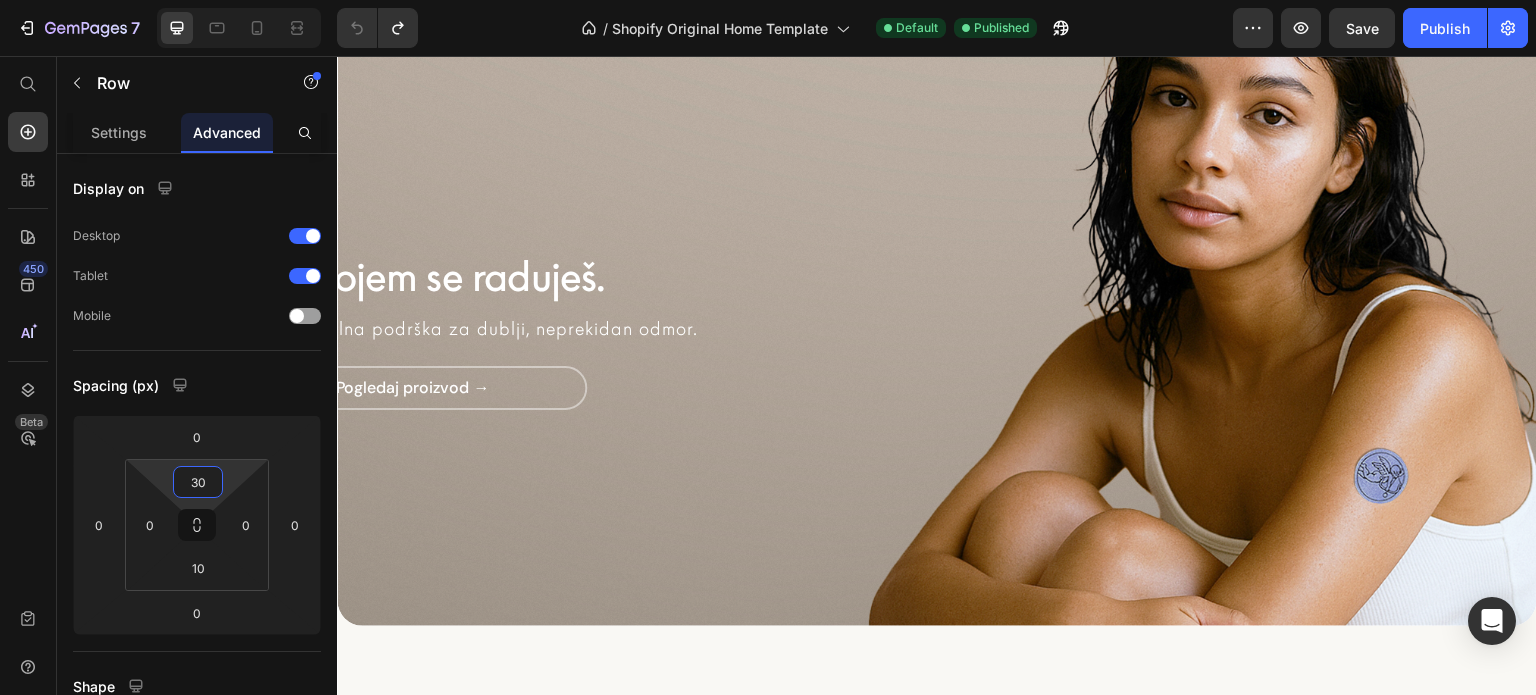scroll, scrollTop: 0, scrollLeft: 0, axis: both 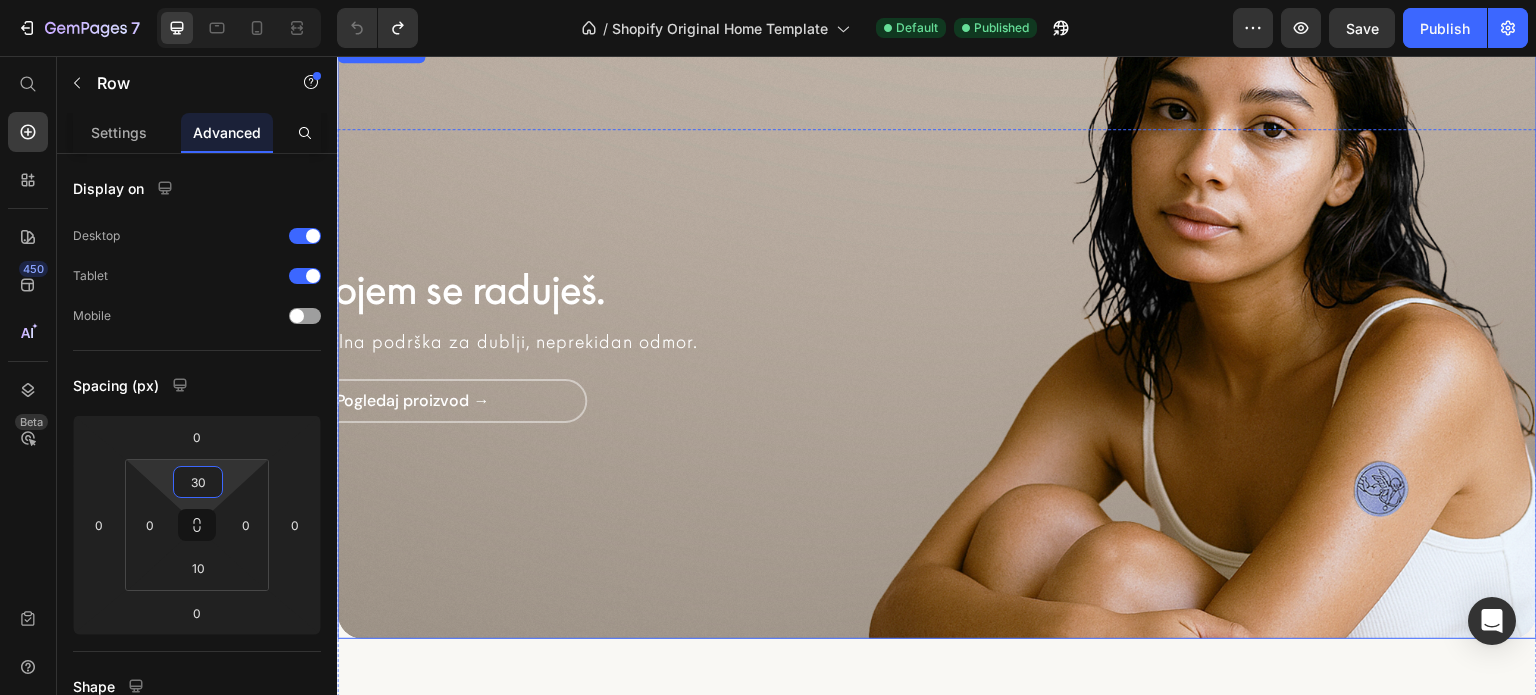 click at bounding box center (937, 339) 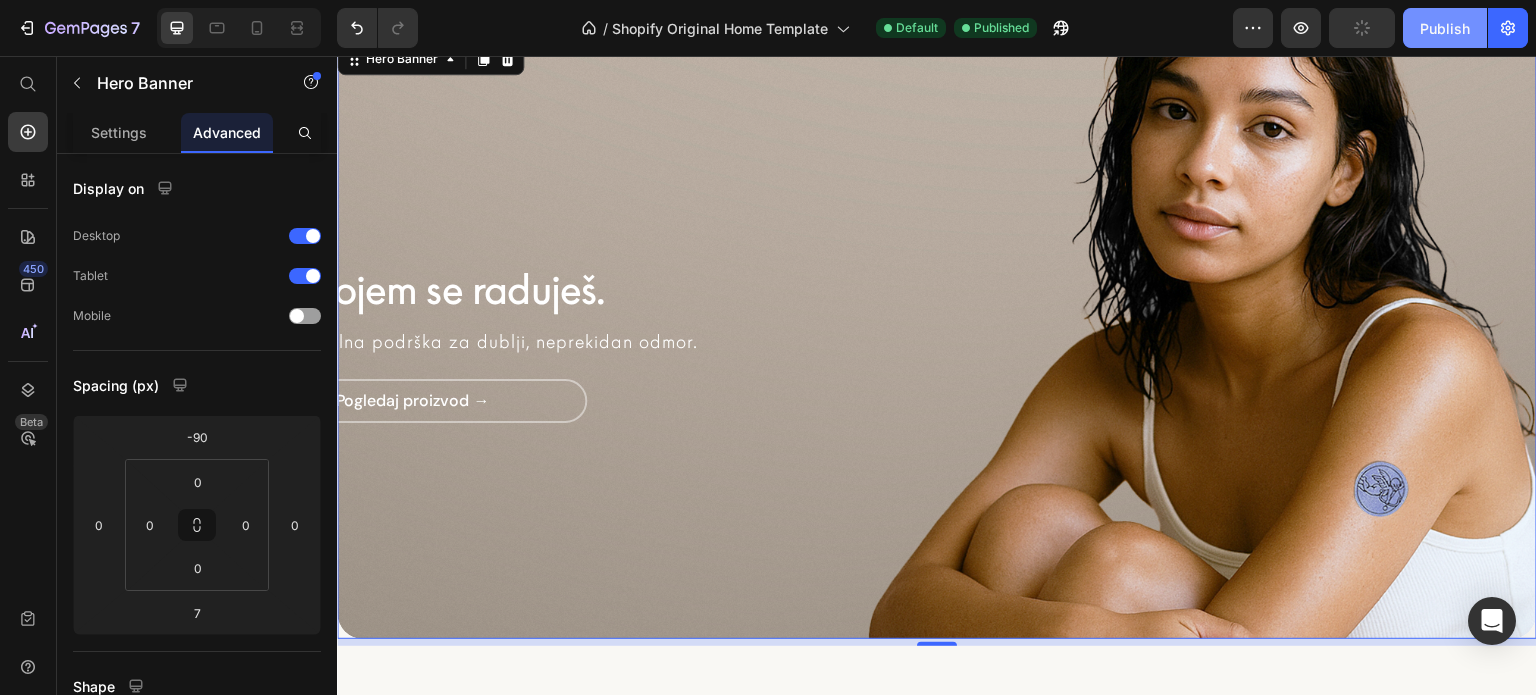 click on "Publish" at bounding box center (1445, 28) 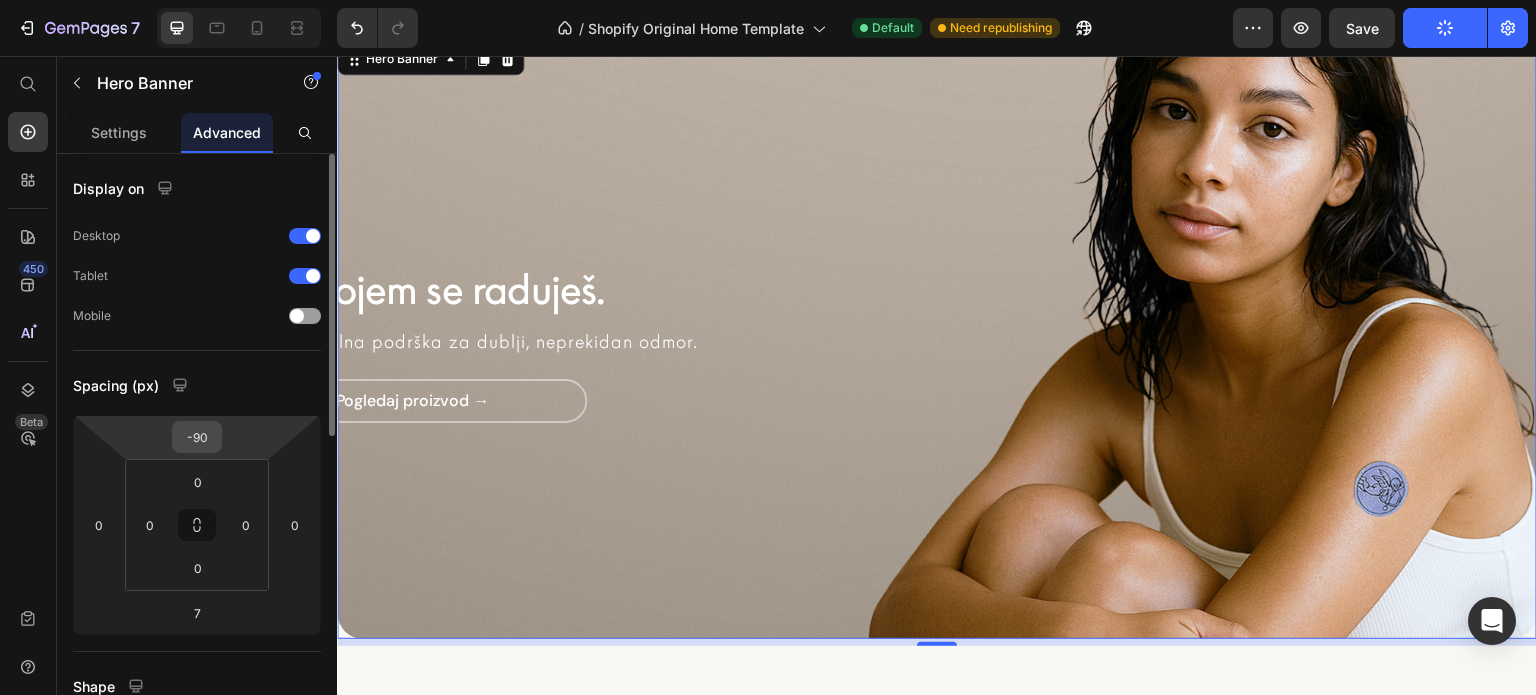 click on "-90" at bounding box center (197, 437) 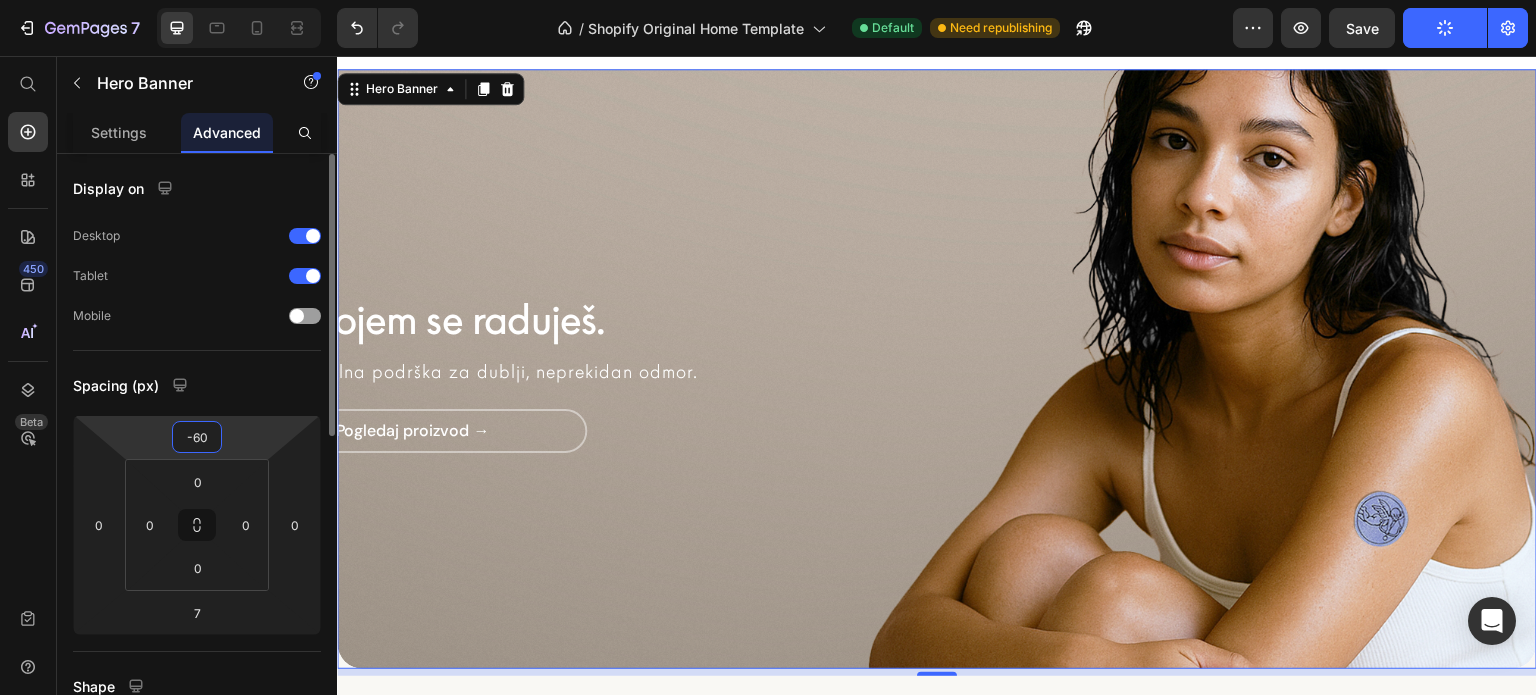 type on "-6" 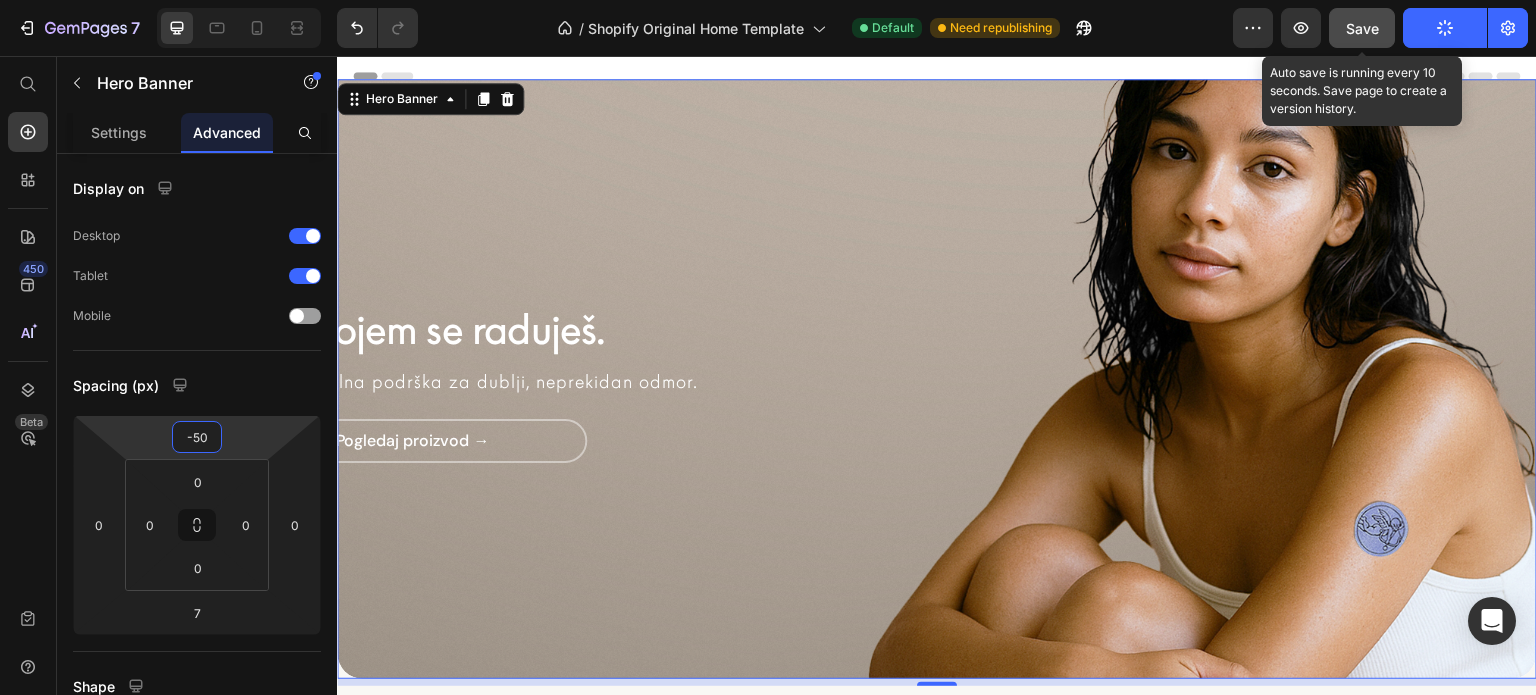 type on "-50" 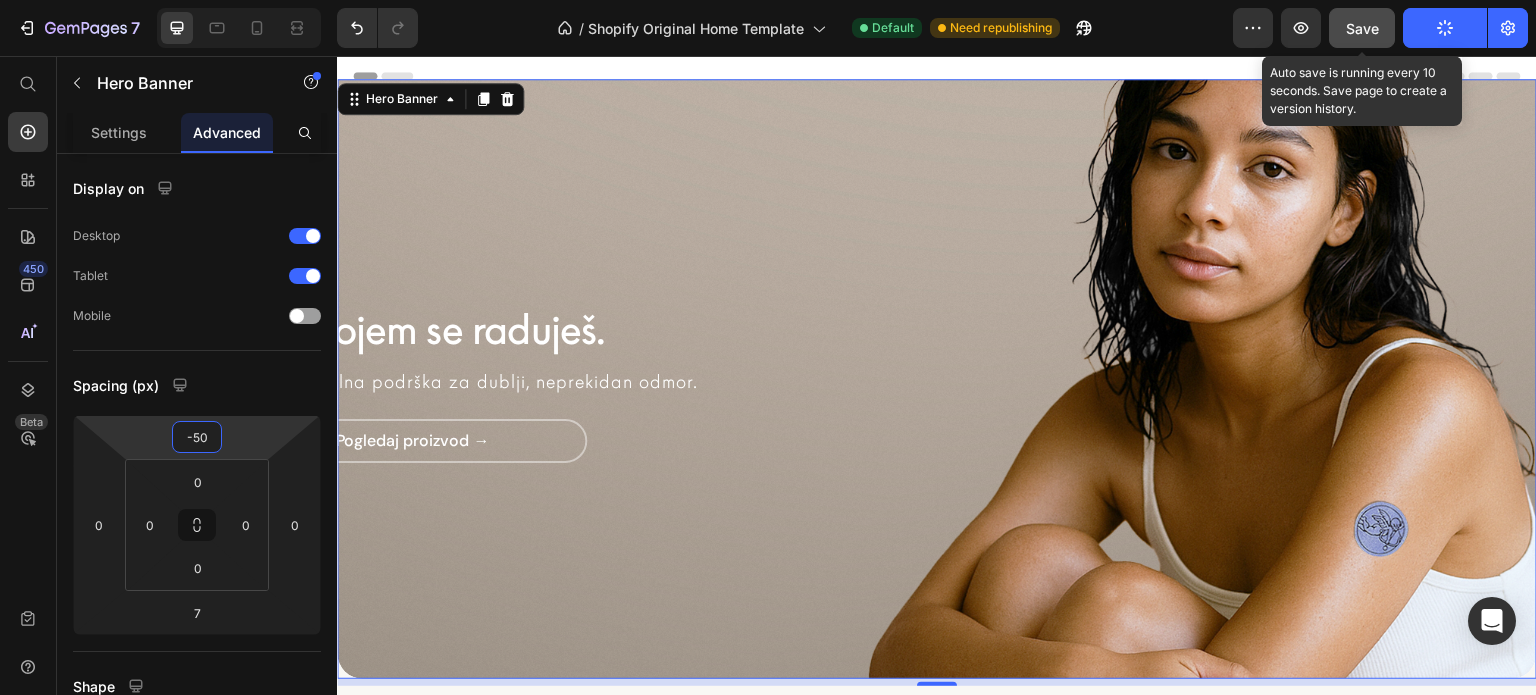 click on "Save" at bounding box center [1362, 28] 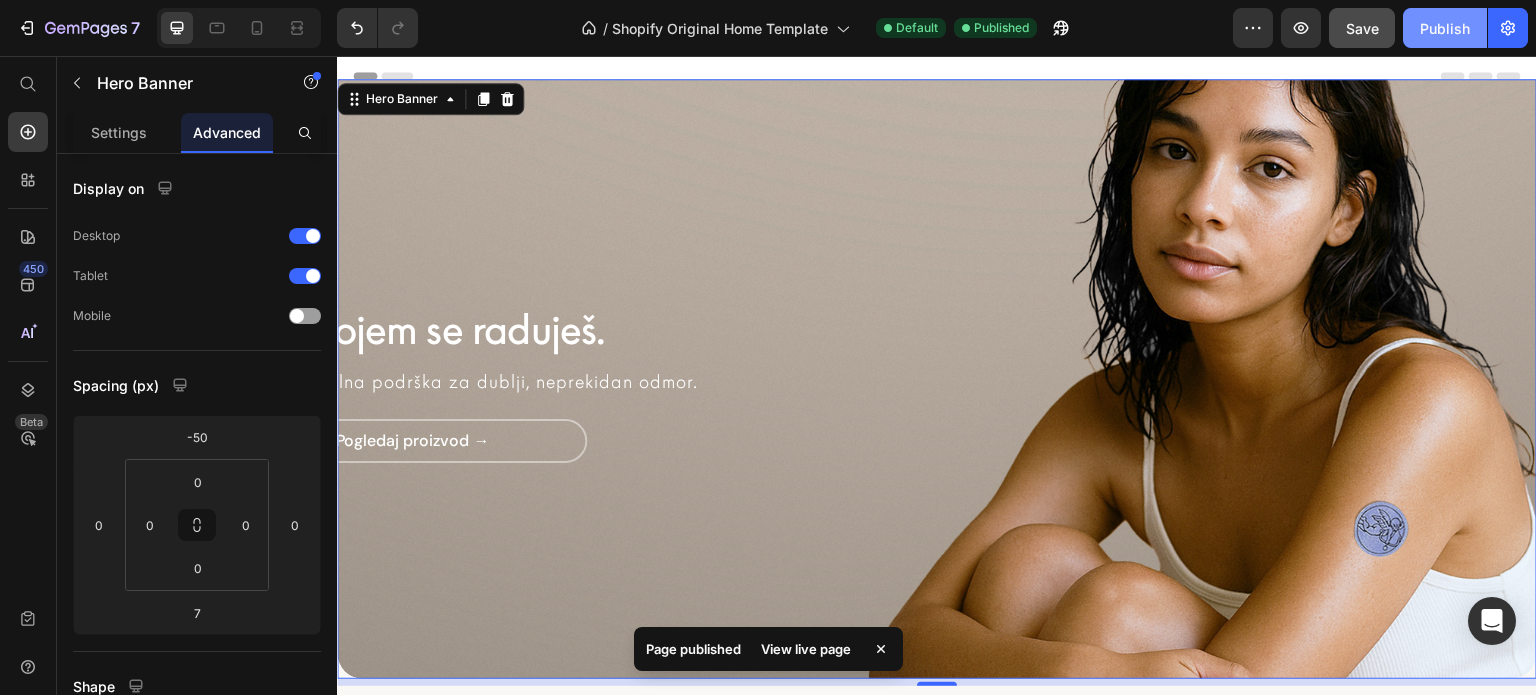 click on "Publish" at bounding box center [1445, 28] 